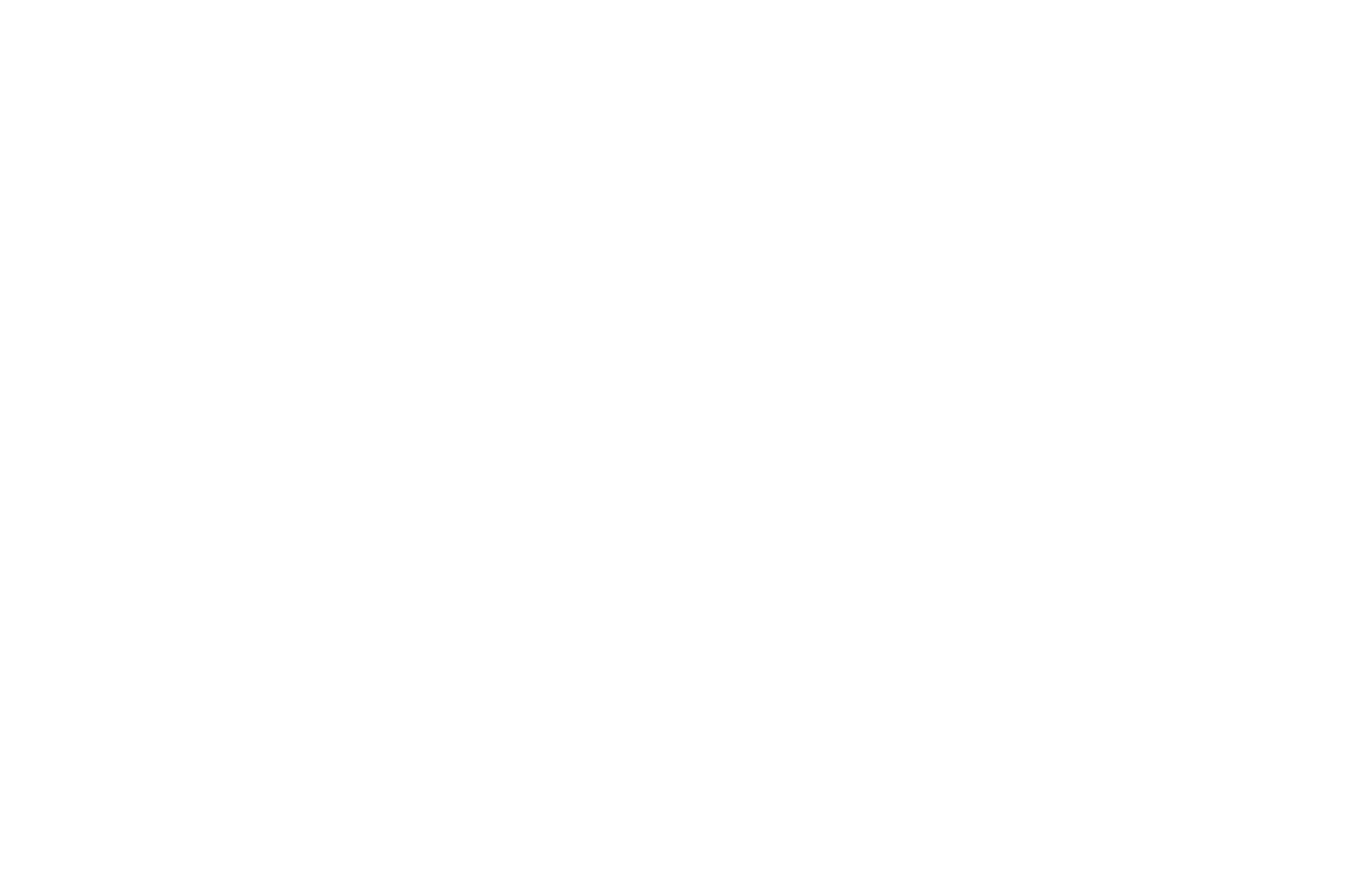 scroll, scrollTop: 0, scrollLeft: 0, axis: both 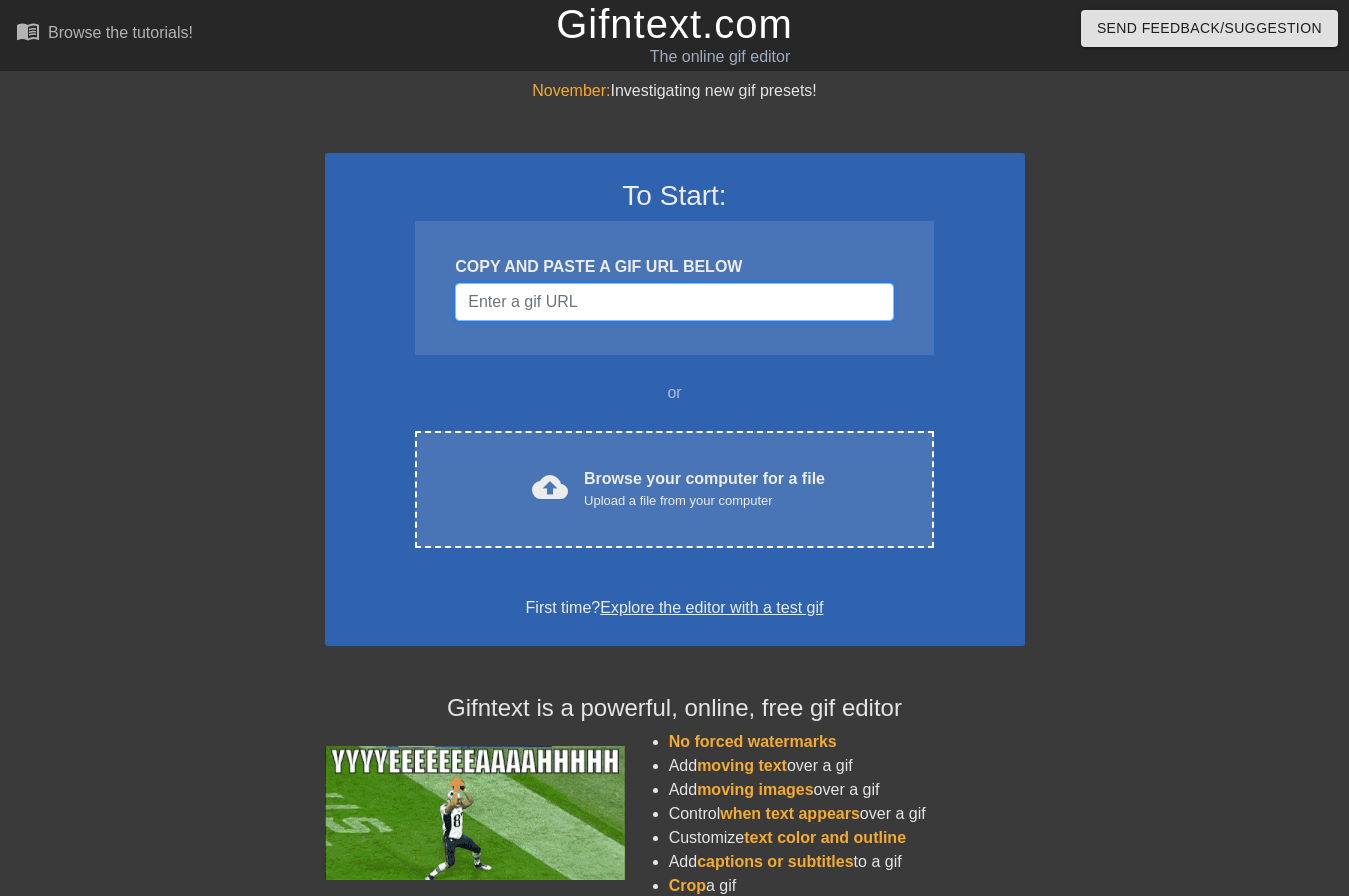 click at bounding box center [674, 302] 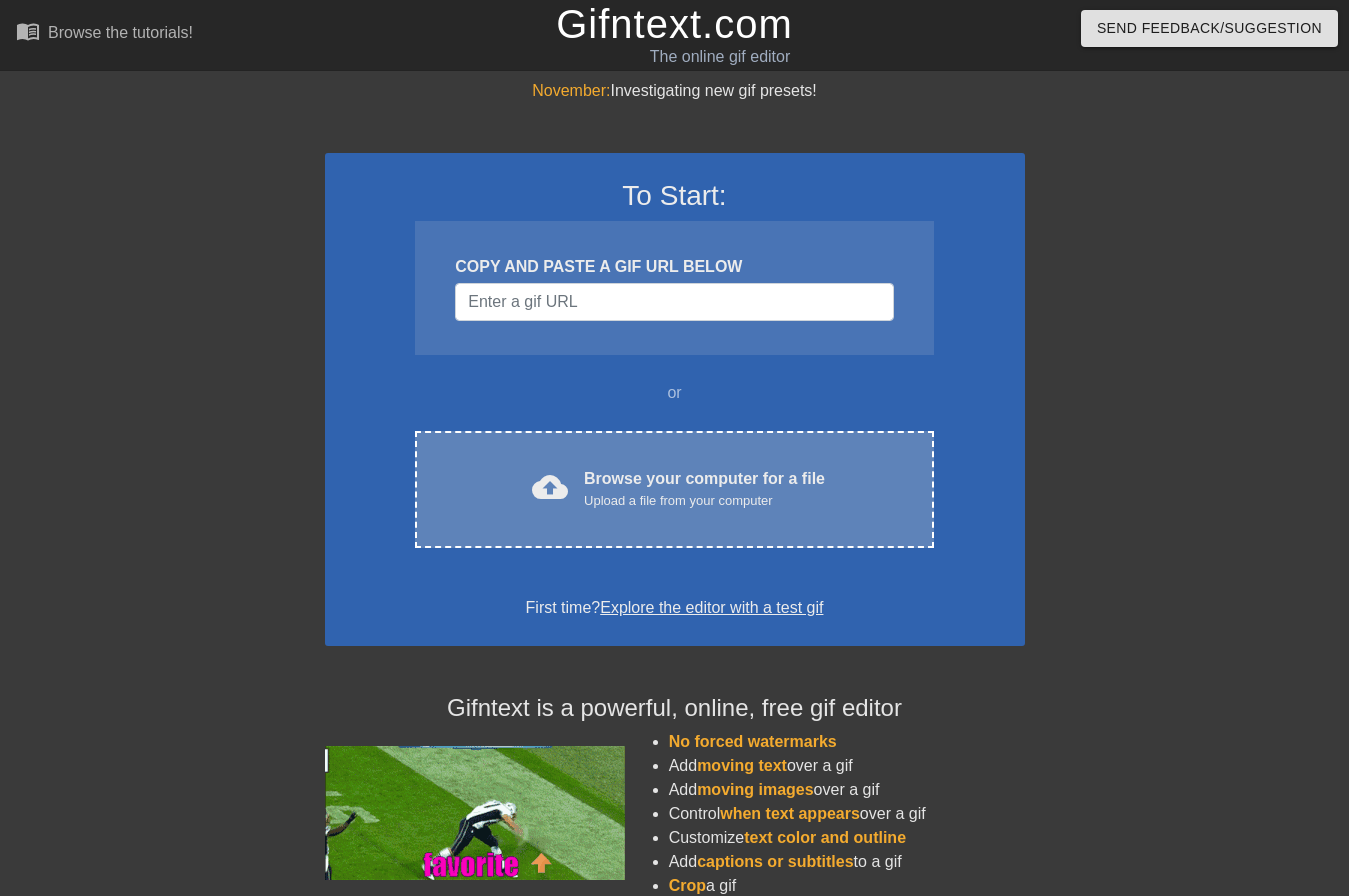 click on "Browse your computer for a file Upload a file from your computer" at bounding box center [704, 489] 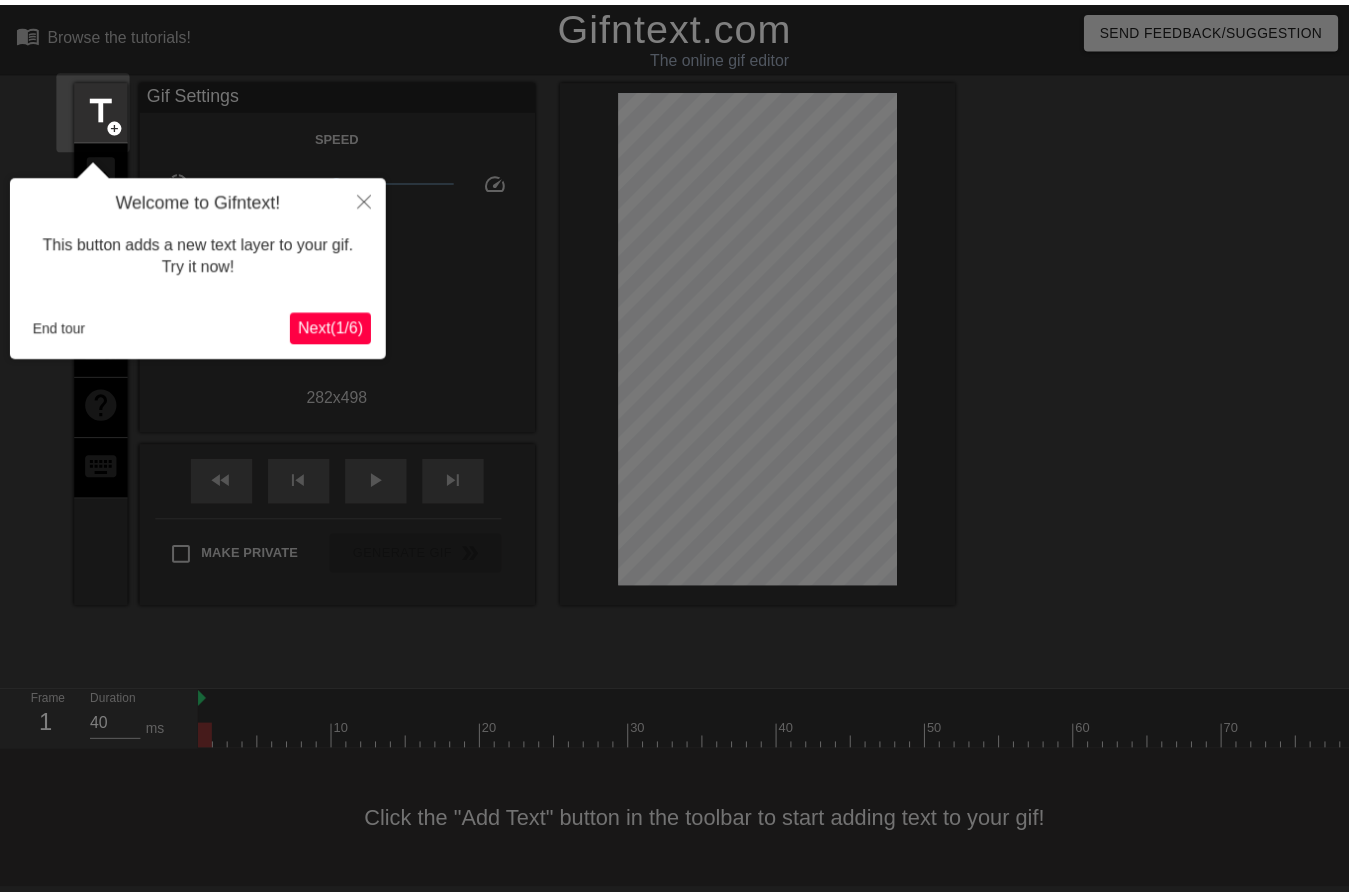 scroll, scrollTop: 10, scrollLeft: 0, axis: vertical 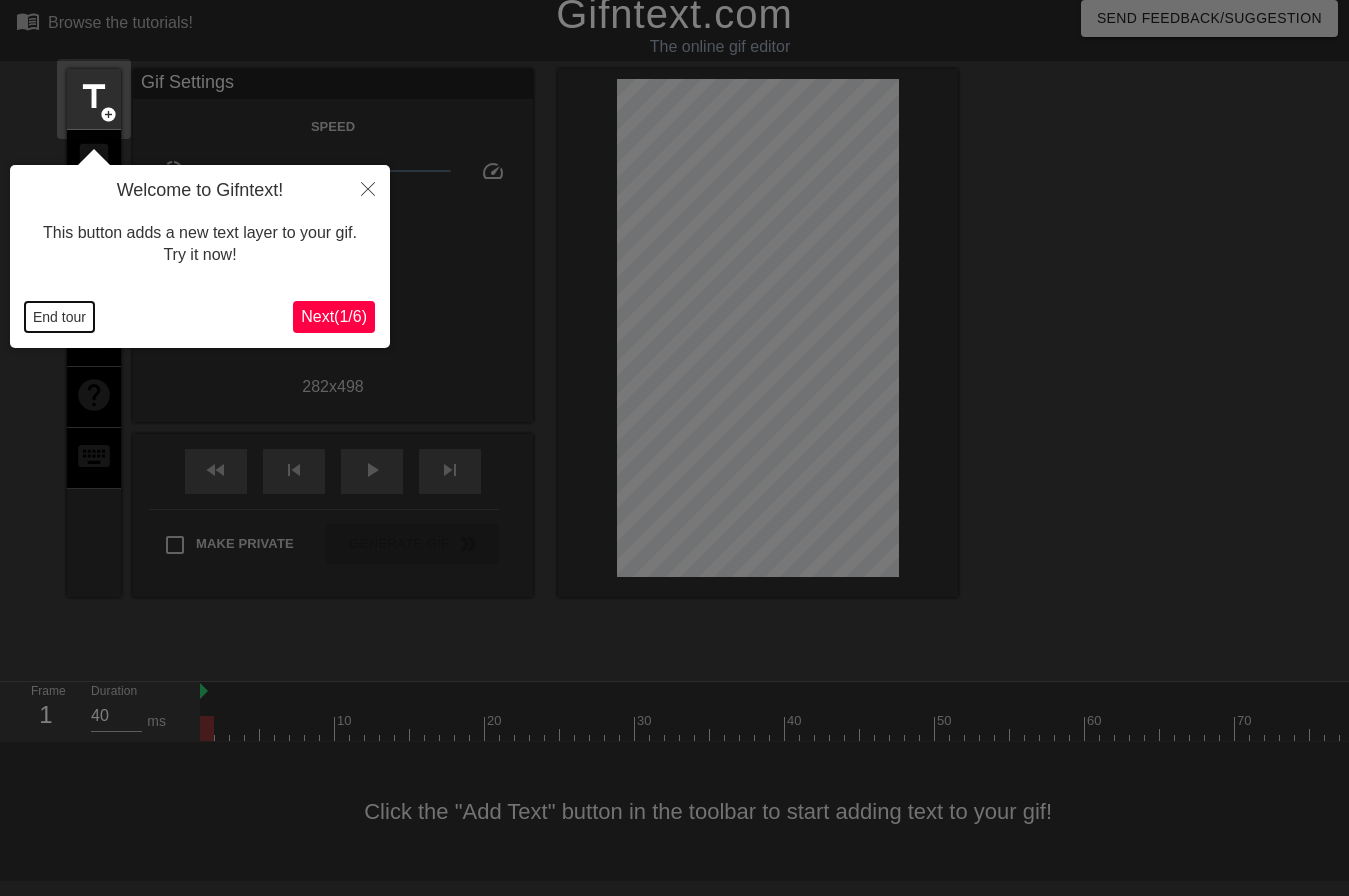 click on "End tour" at bounding box center [59, 317] 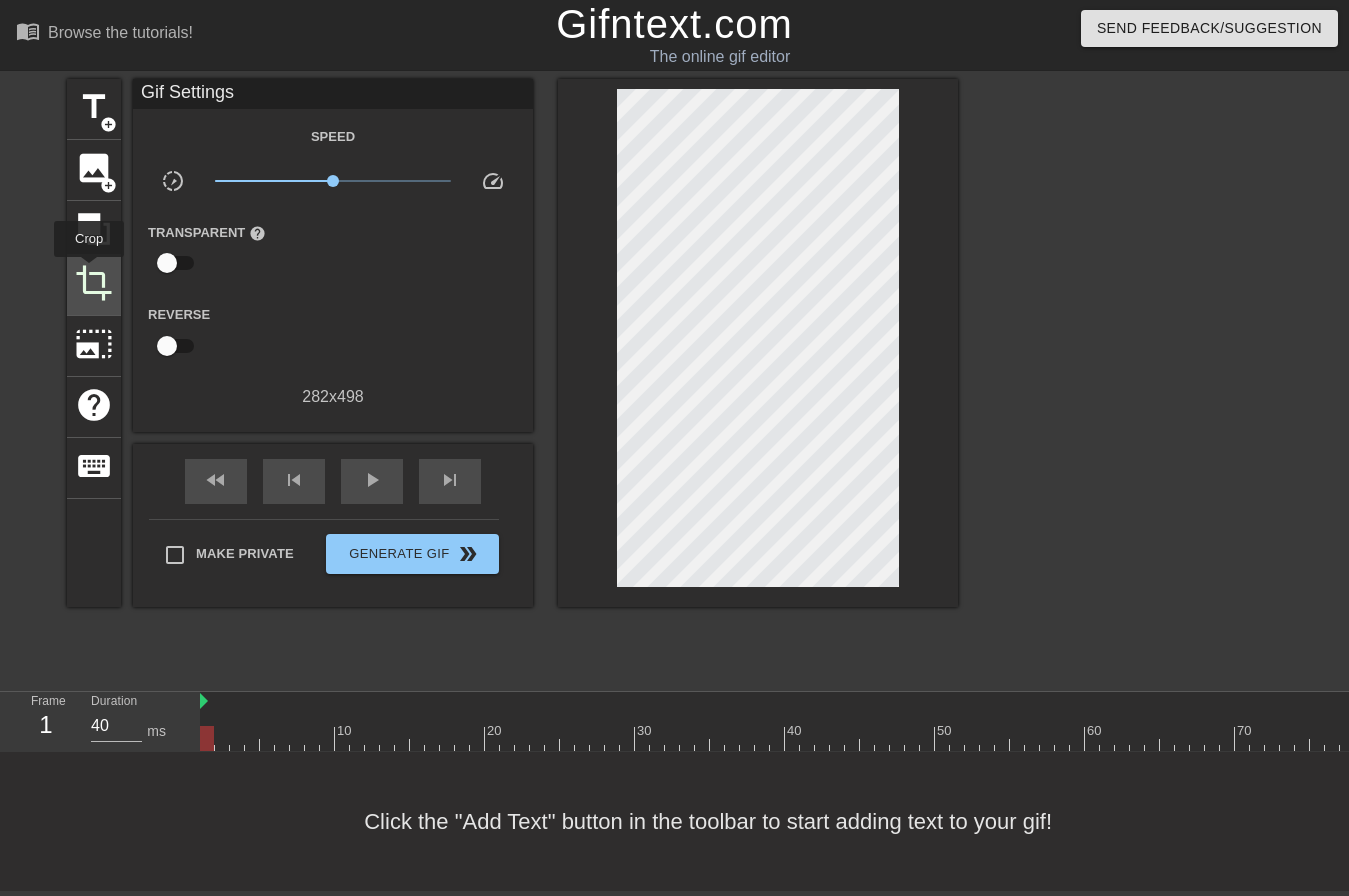 click on "crop" at bounding box center [94, 283] 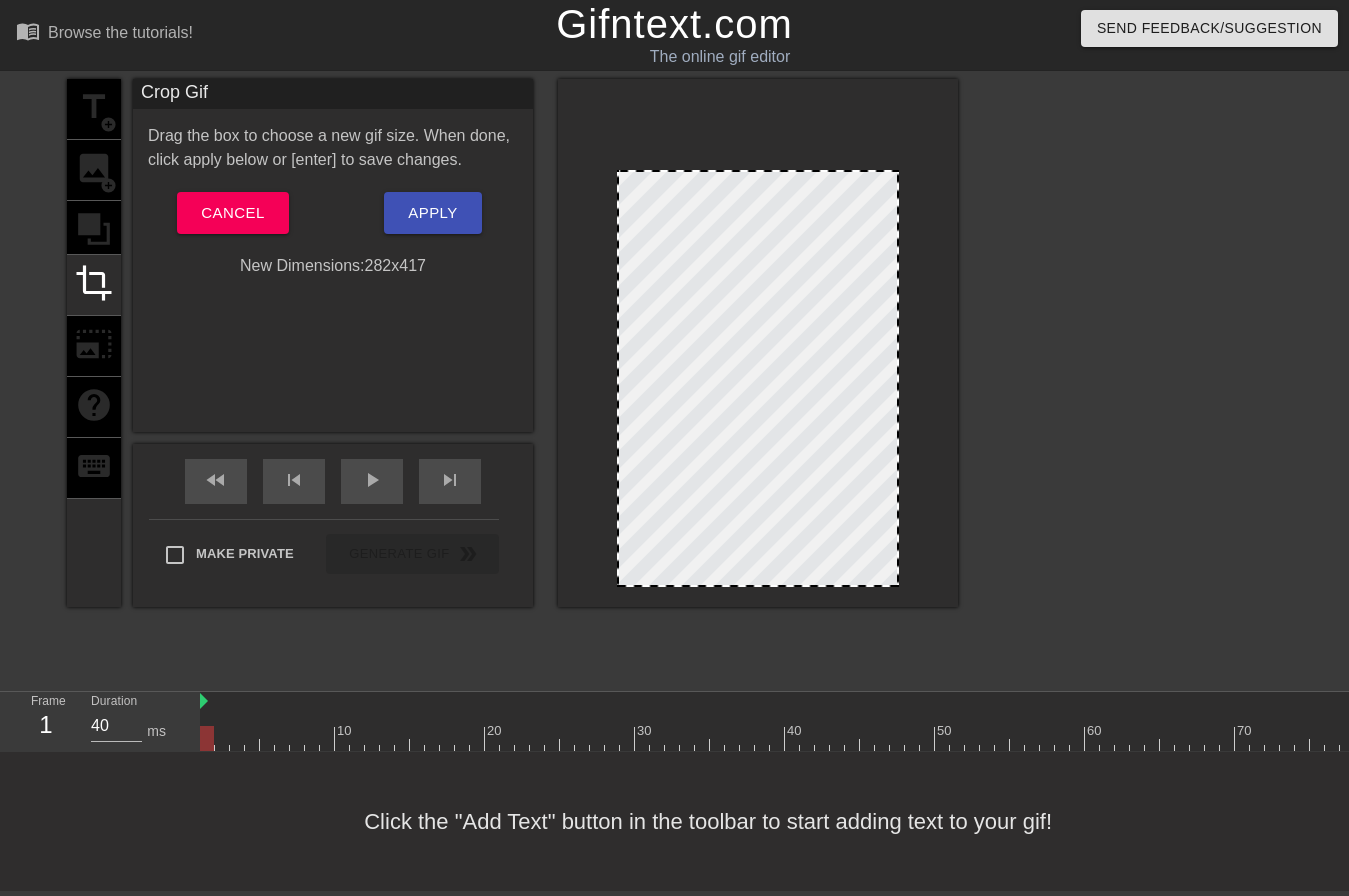 drag, startPoint x: 763, startPoint y: 83, endPoint x: 781, endPoint y: 164, distance: 82.9759 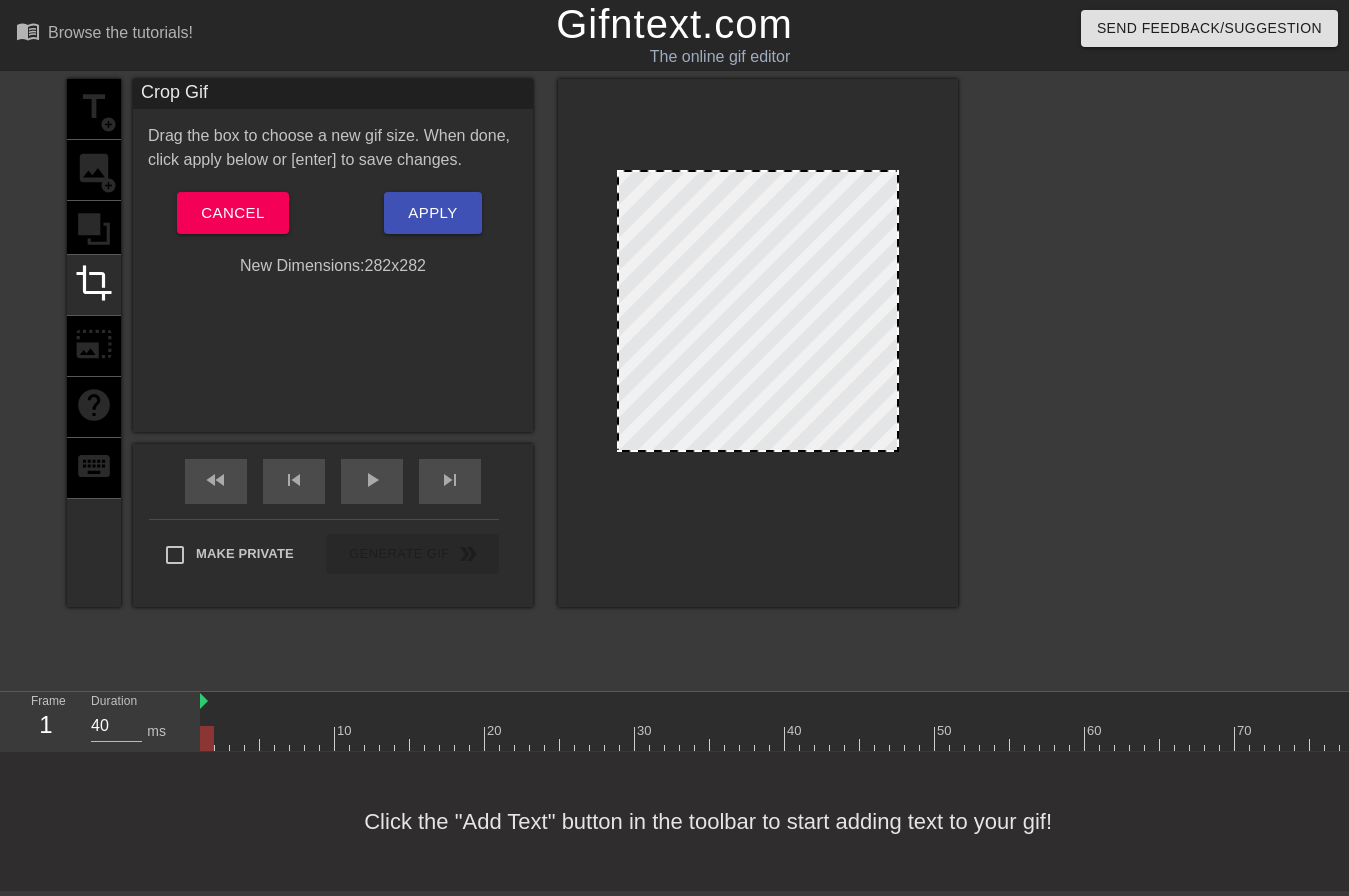 drag, startPoint x: 770, startPoint y: 574, endPoint x: 803, endPoint y: 439, distance: 138.97482 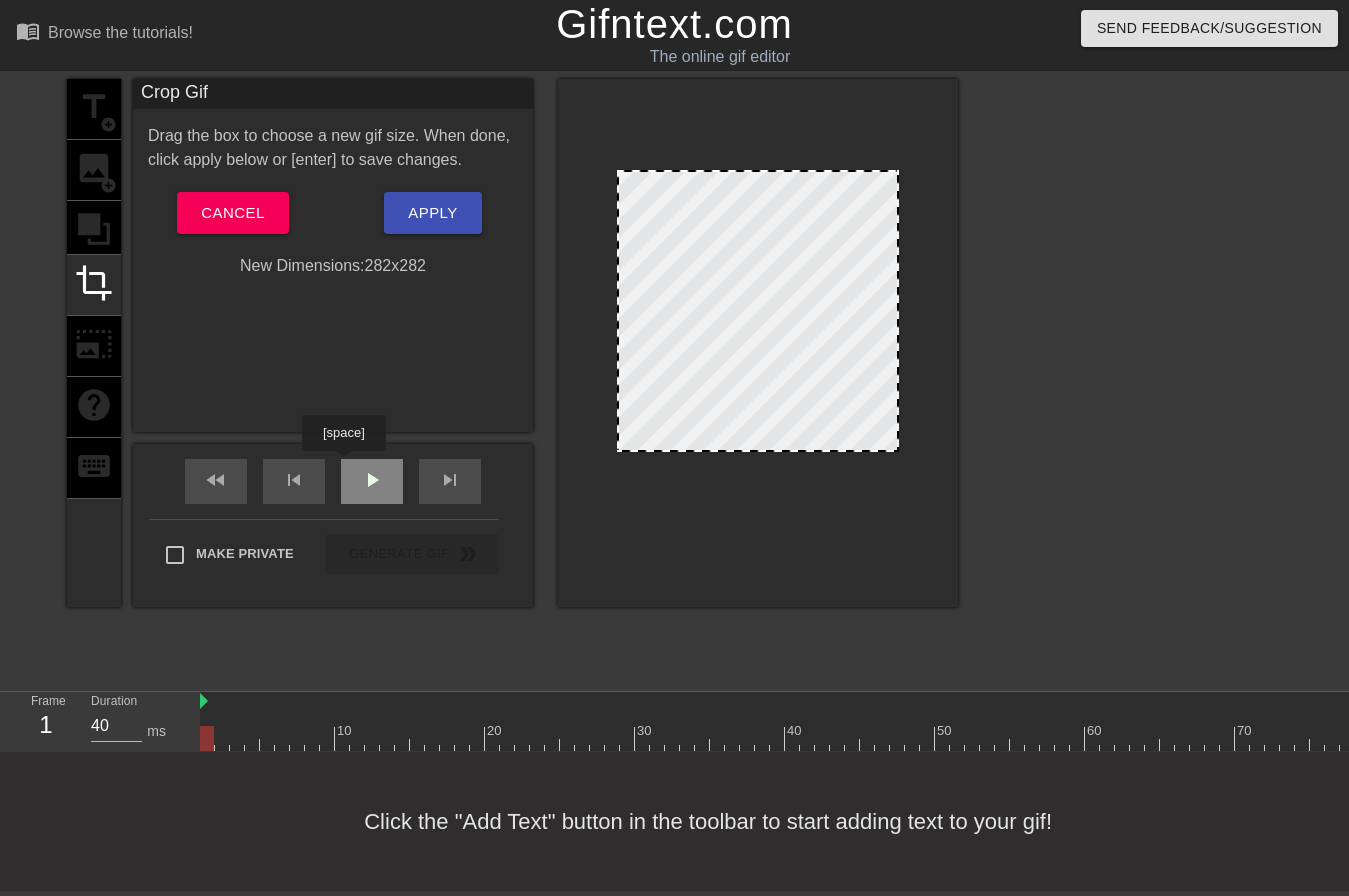 click on "play_arrow" at bounding box center (372, 480) 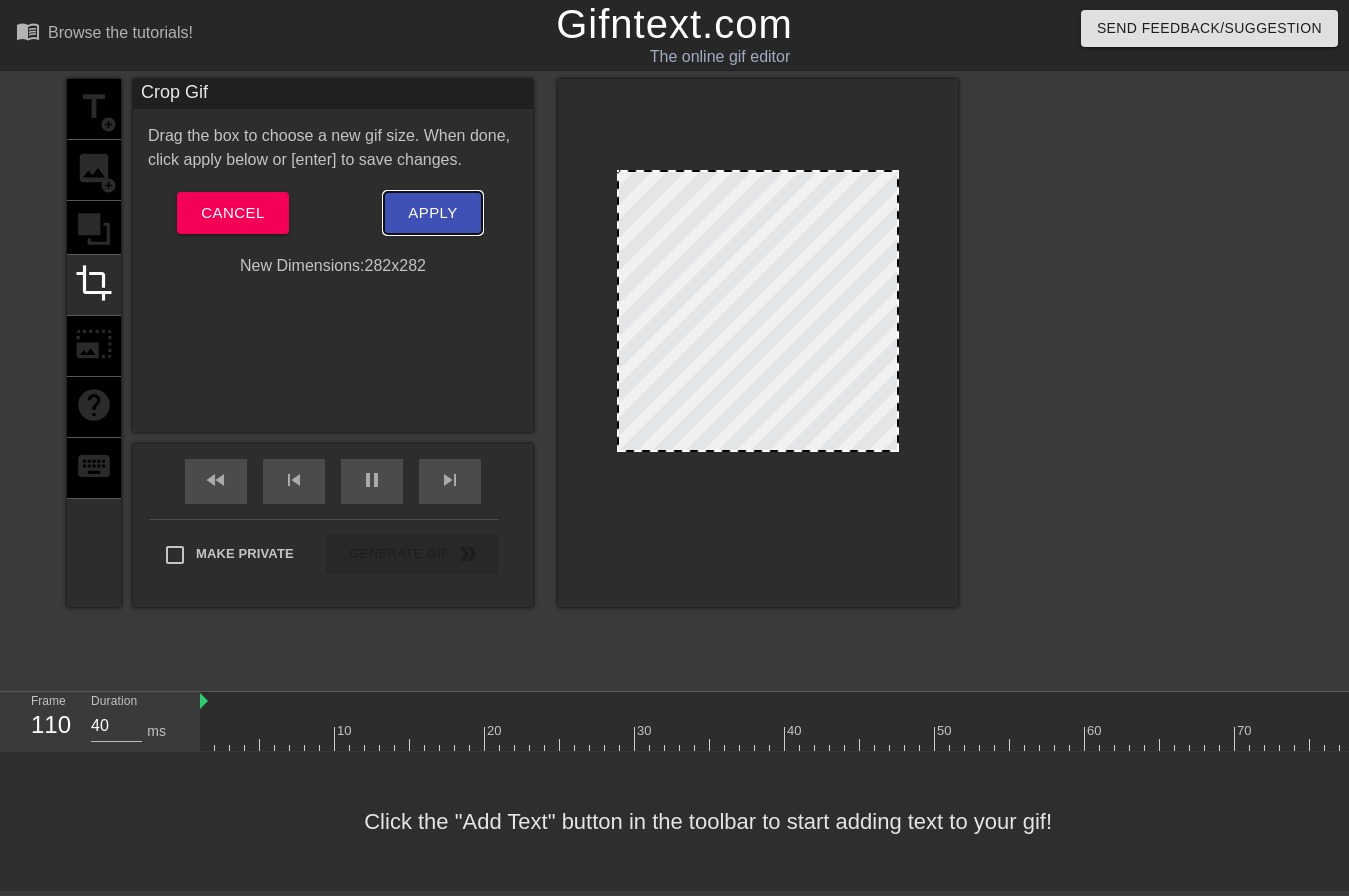 click on "Apply" at bounding box center [432, 213] 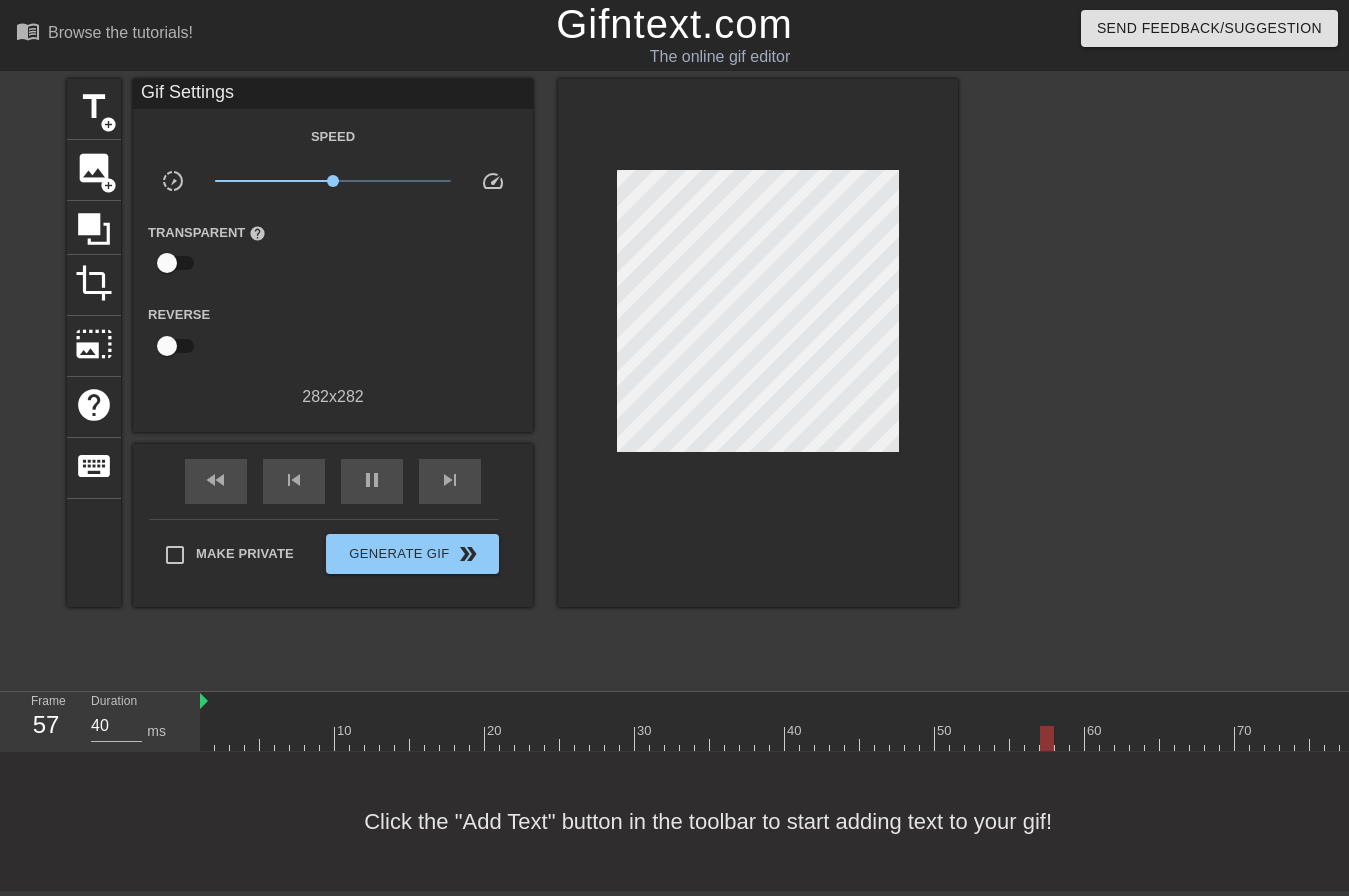 click at bounding box center (1132, 379) 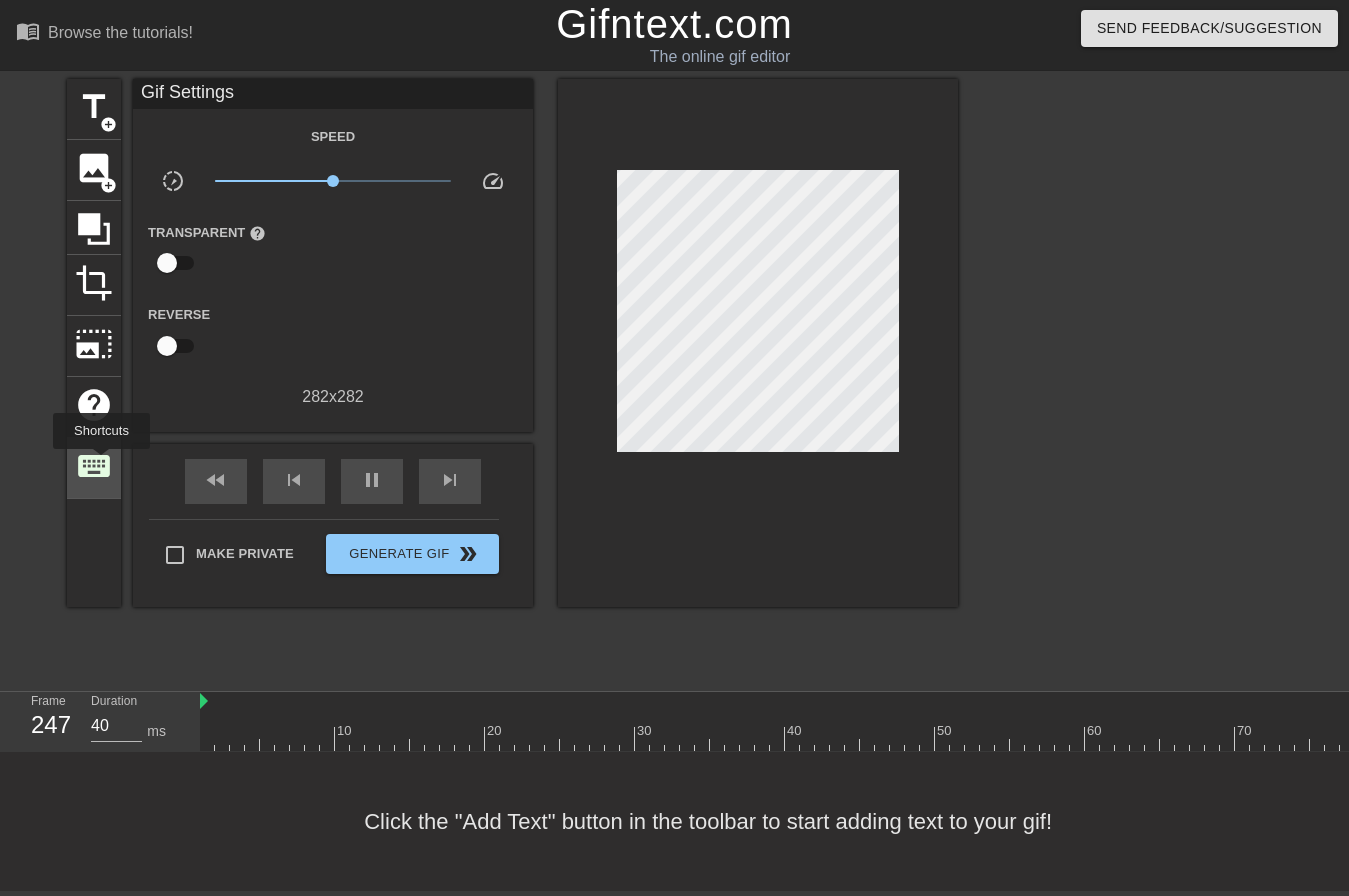 click on "keyboard" at bounding box center (94, 466) 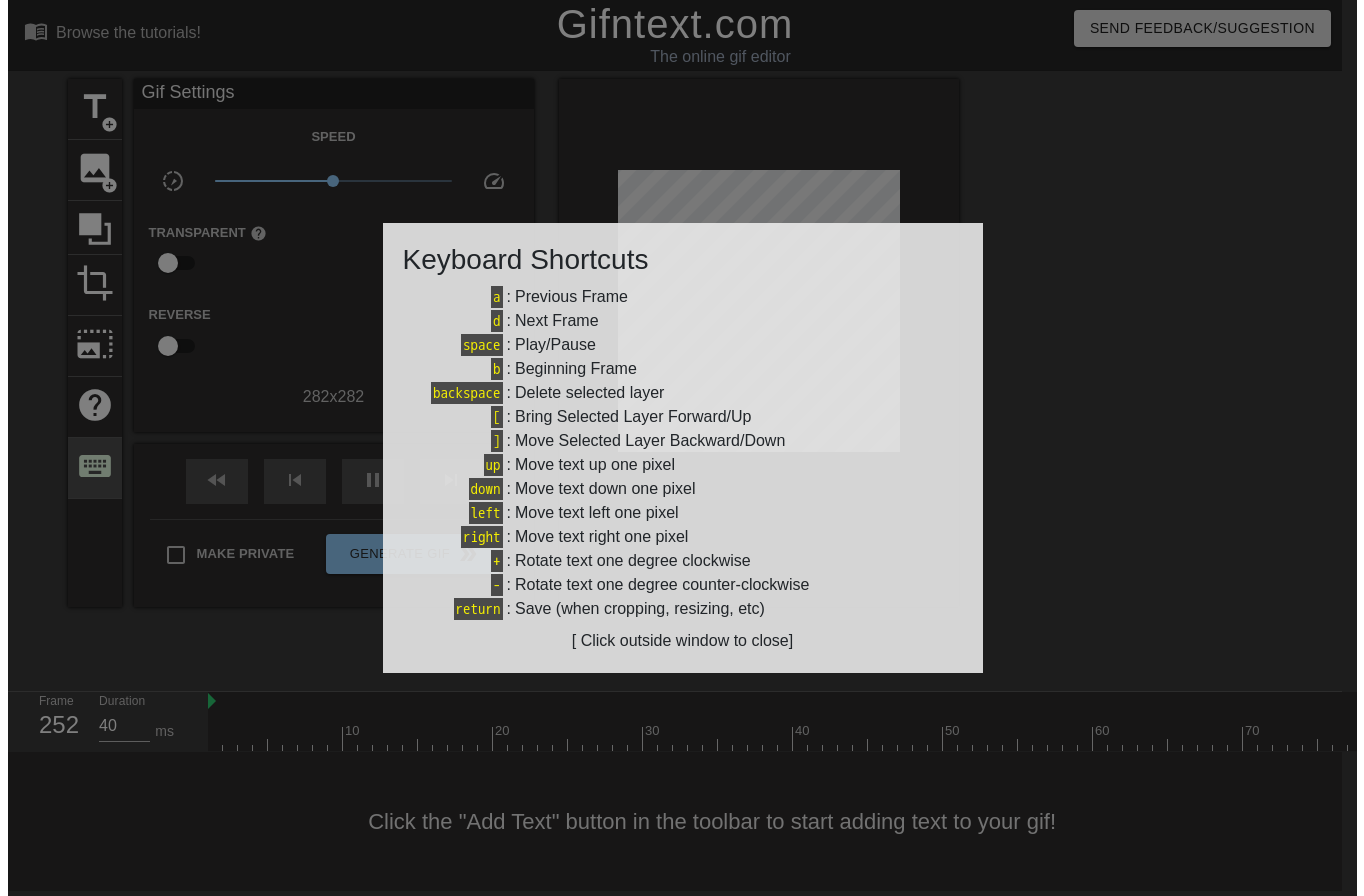 scroll, scrollTop: 0, scrollLeft: 0, axis: both 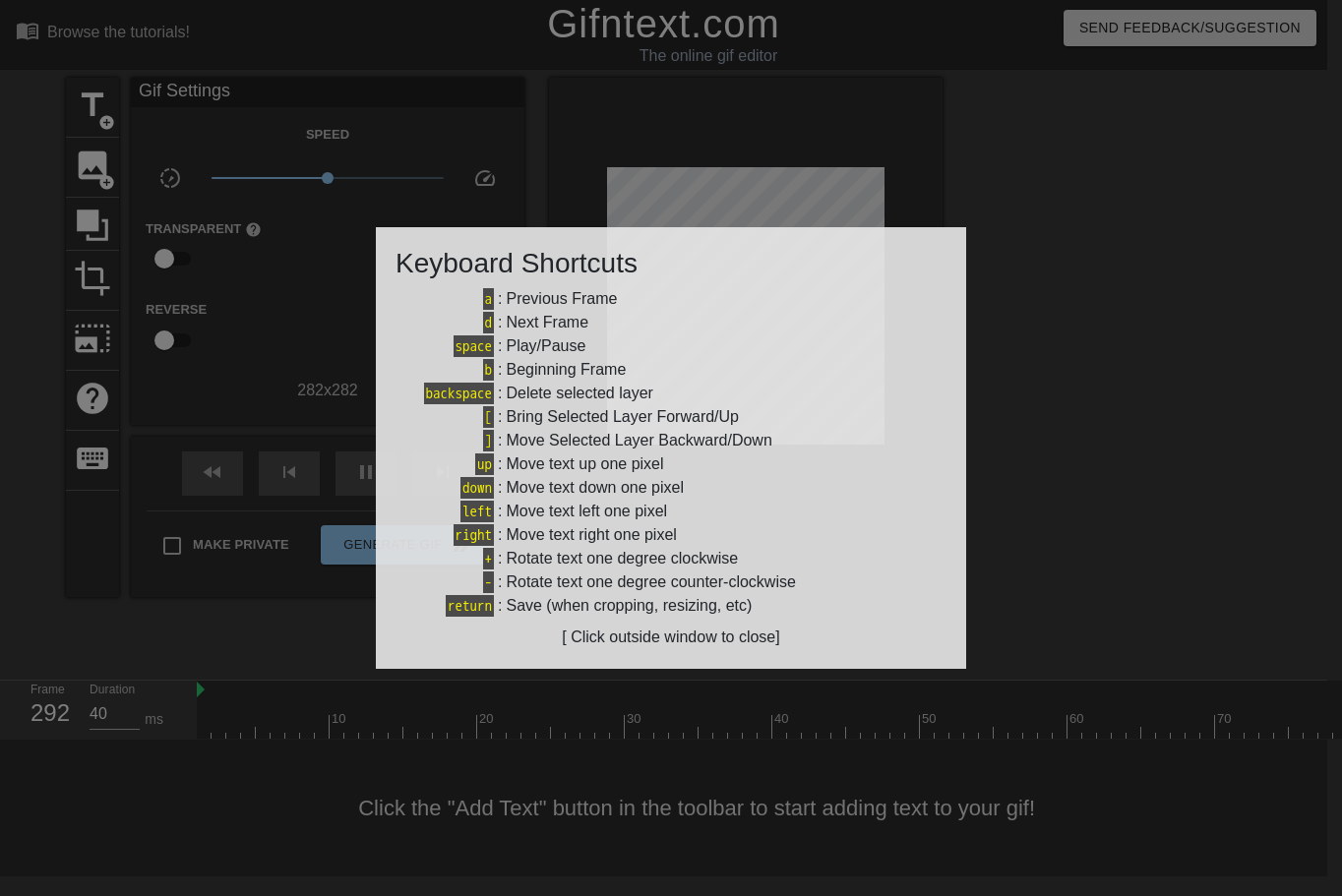 click at bounding box center [671, 448] 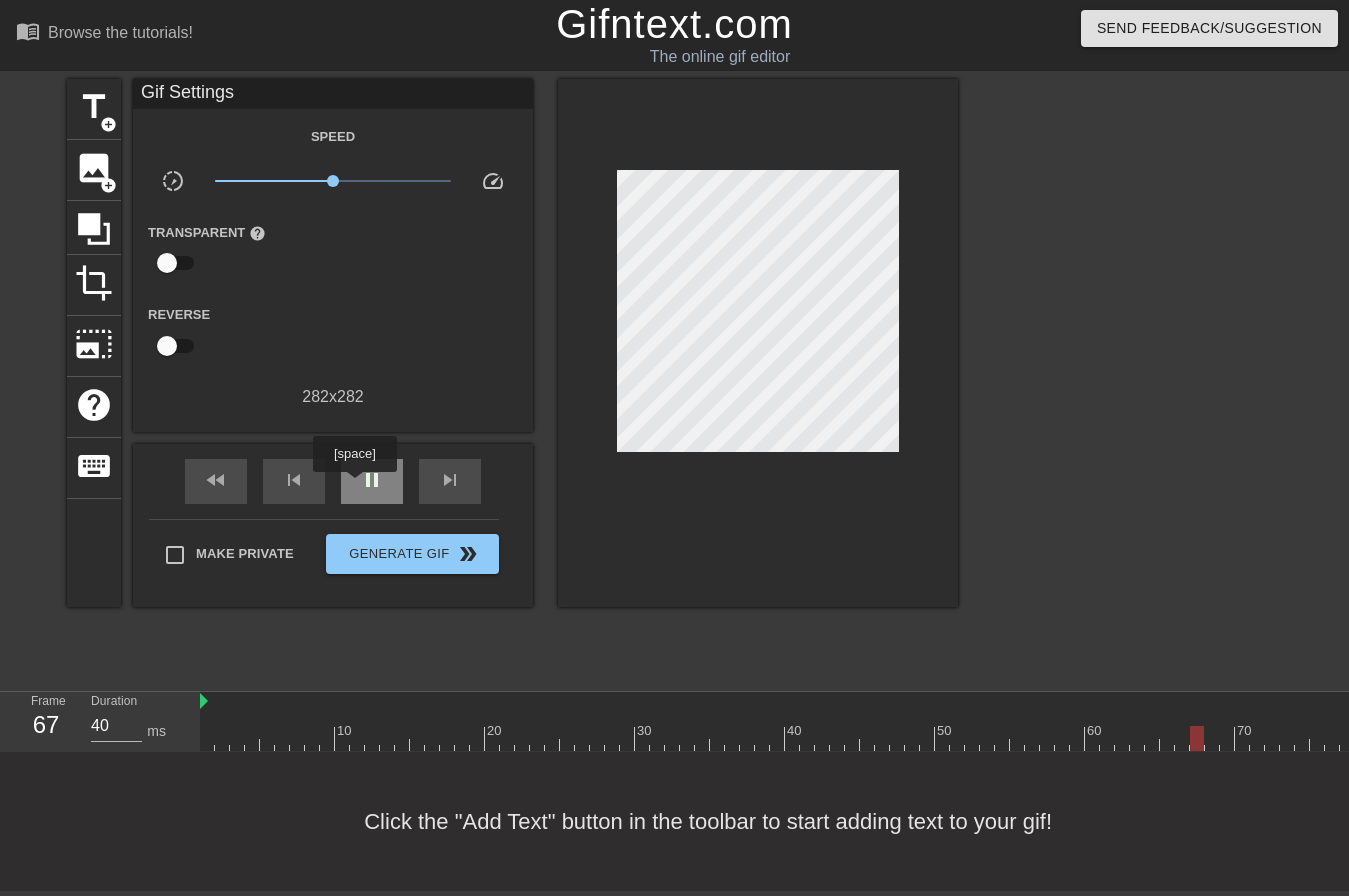 click on "pause" at bounding box center [372, 480] 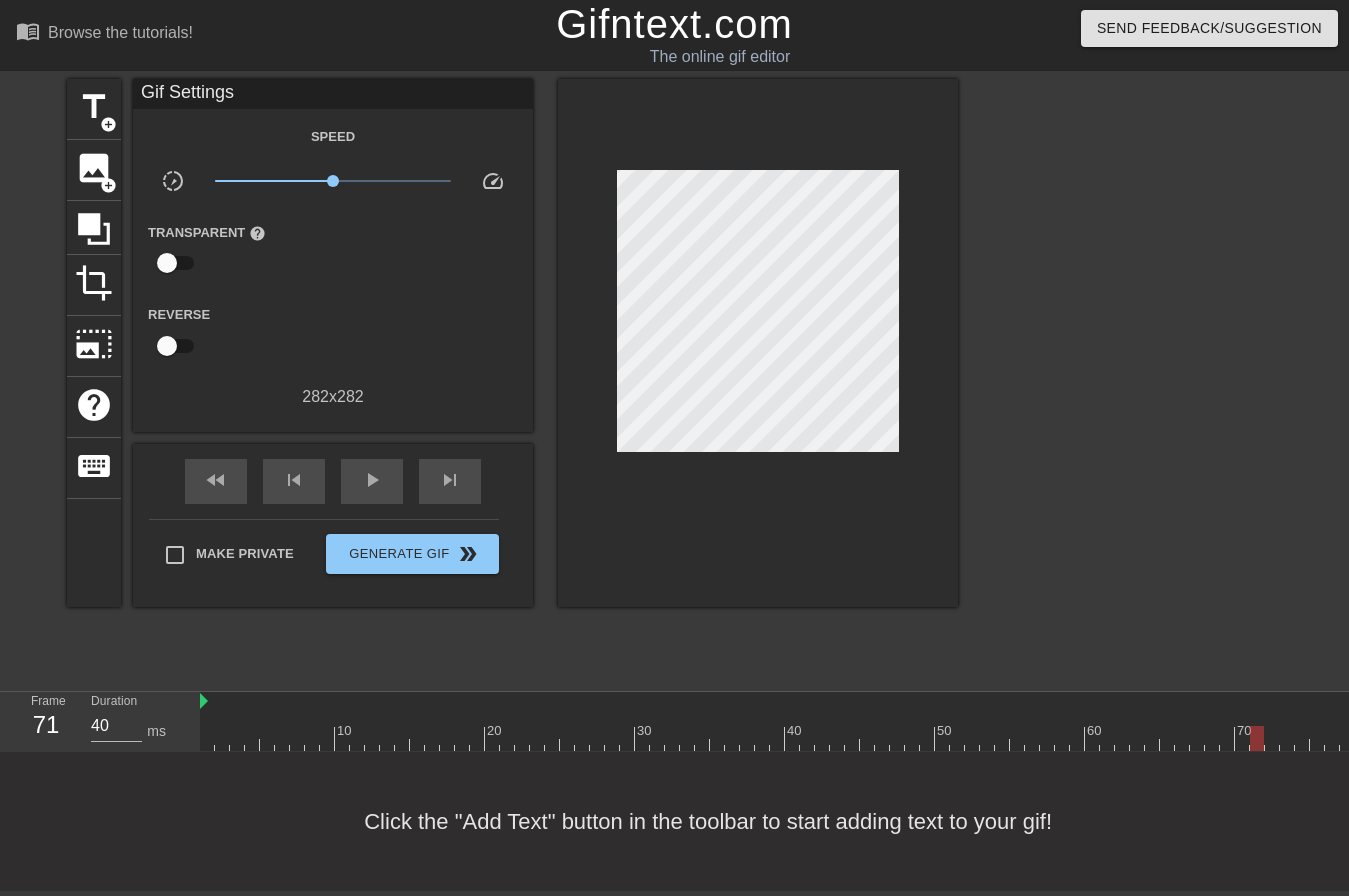click at bounding box center [1257, 738] 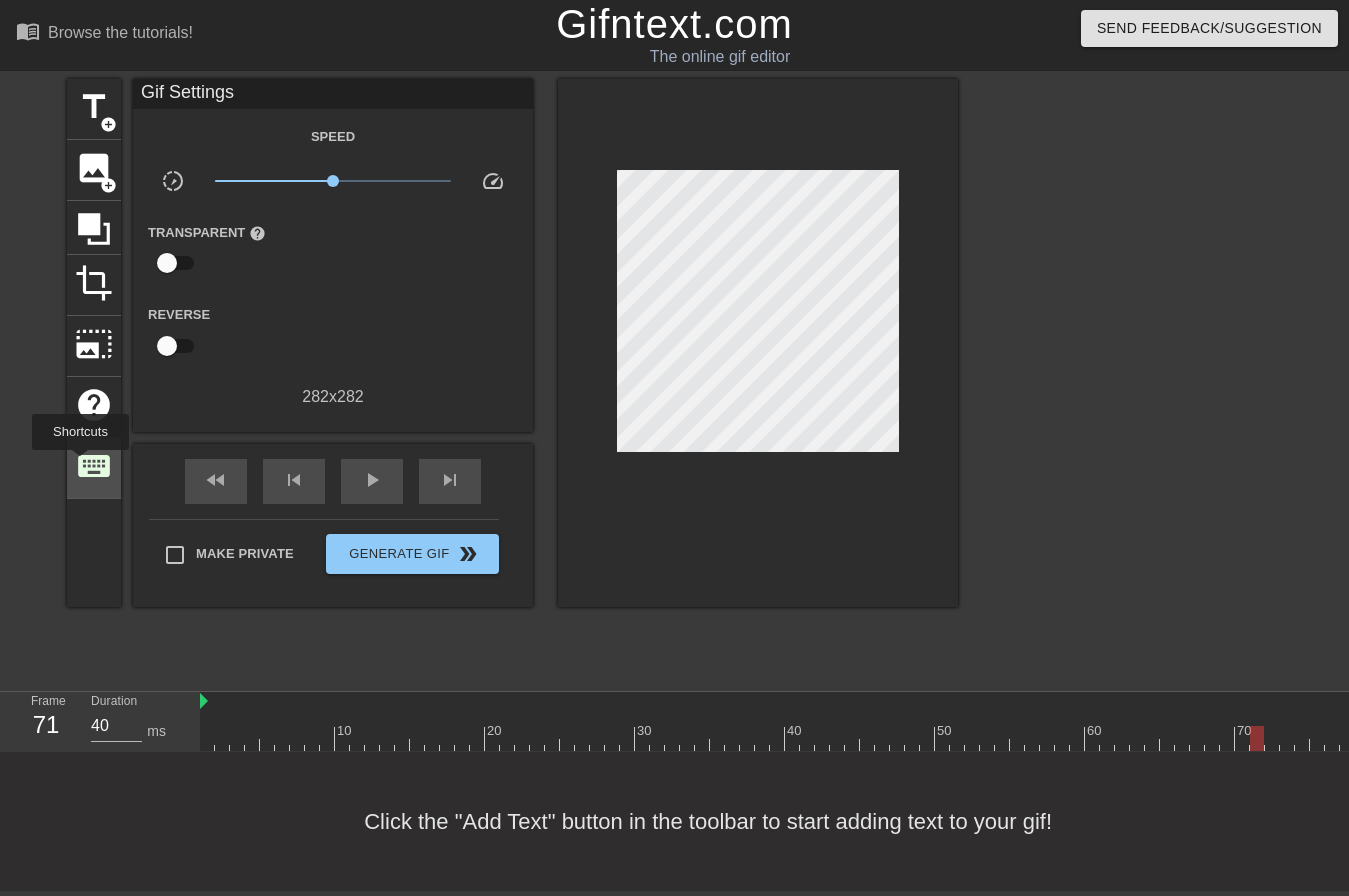 click on "keyboard" at bounding box center (94, 466) 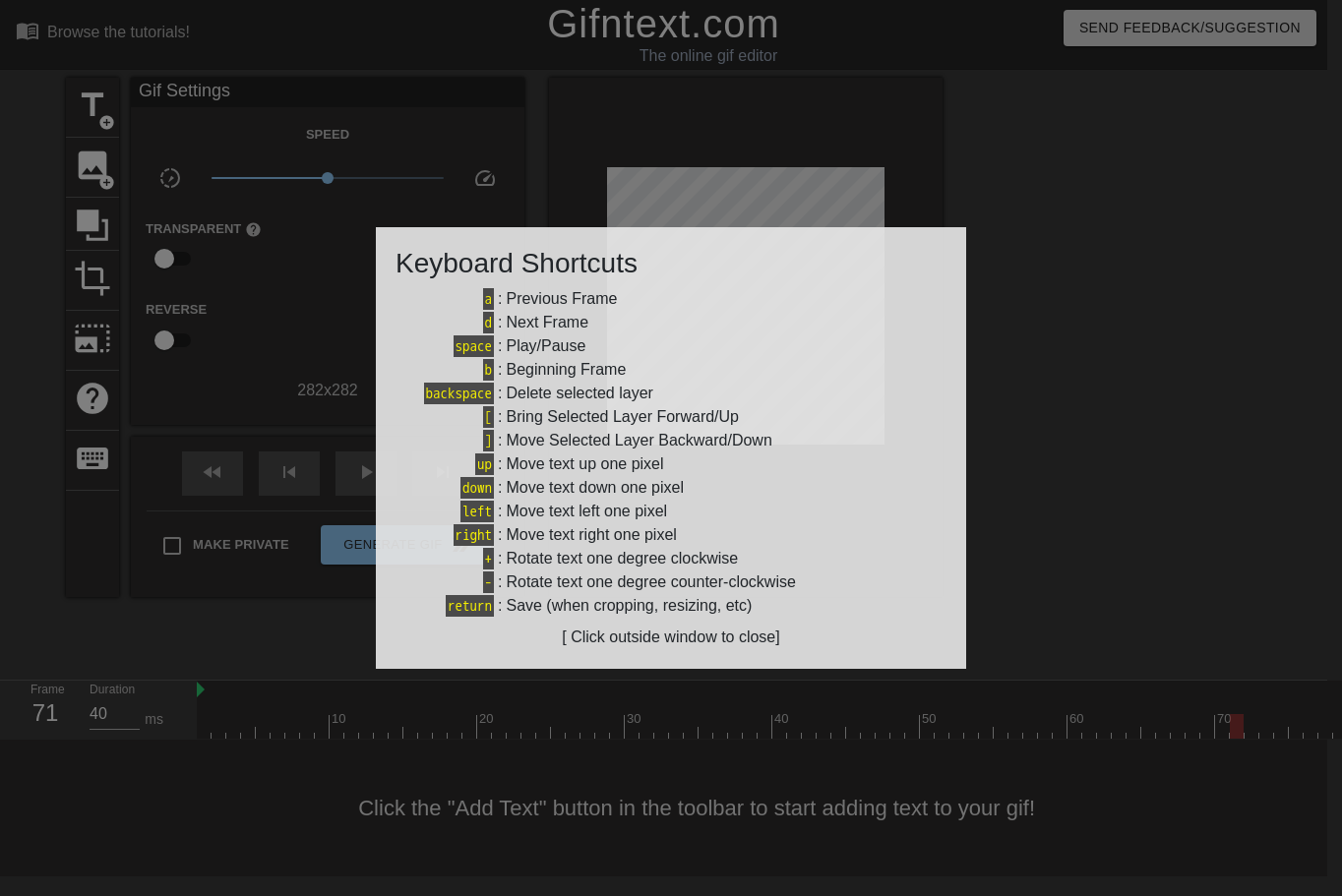 click at bounding box center [671, 448] 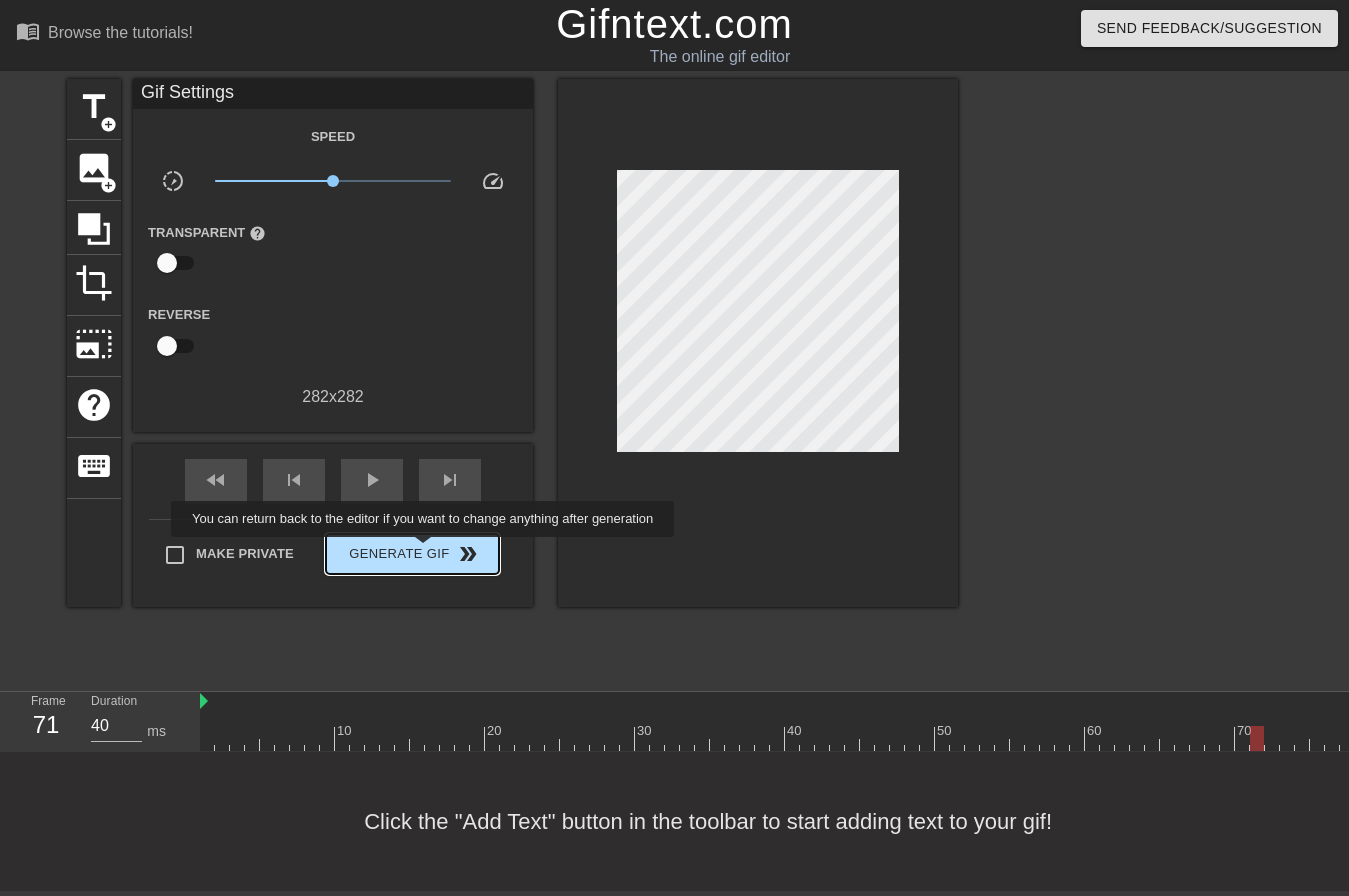 click on "Generate Gif double_arrow" at bounding box center (412, 554) 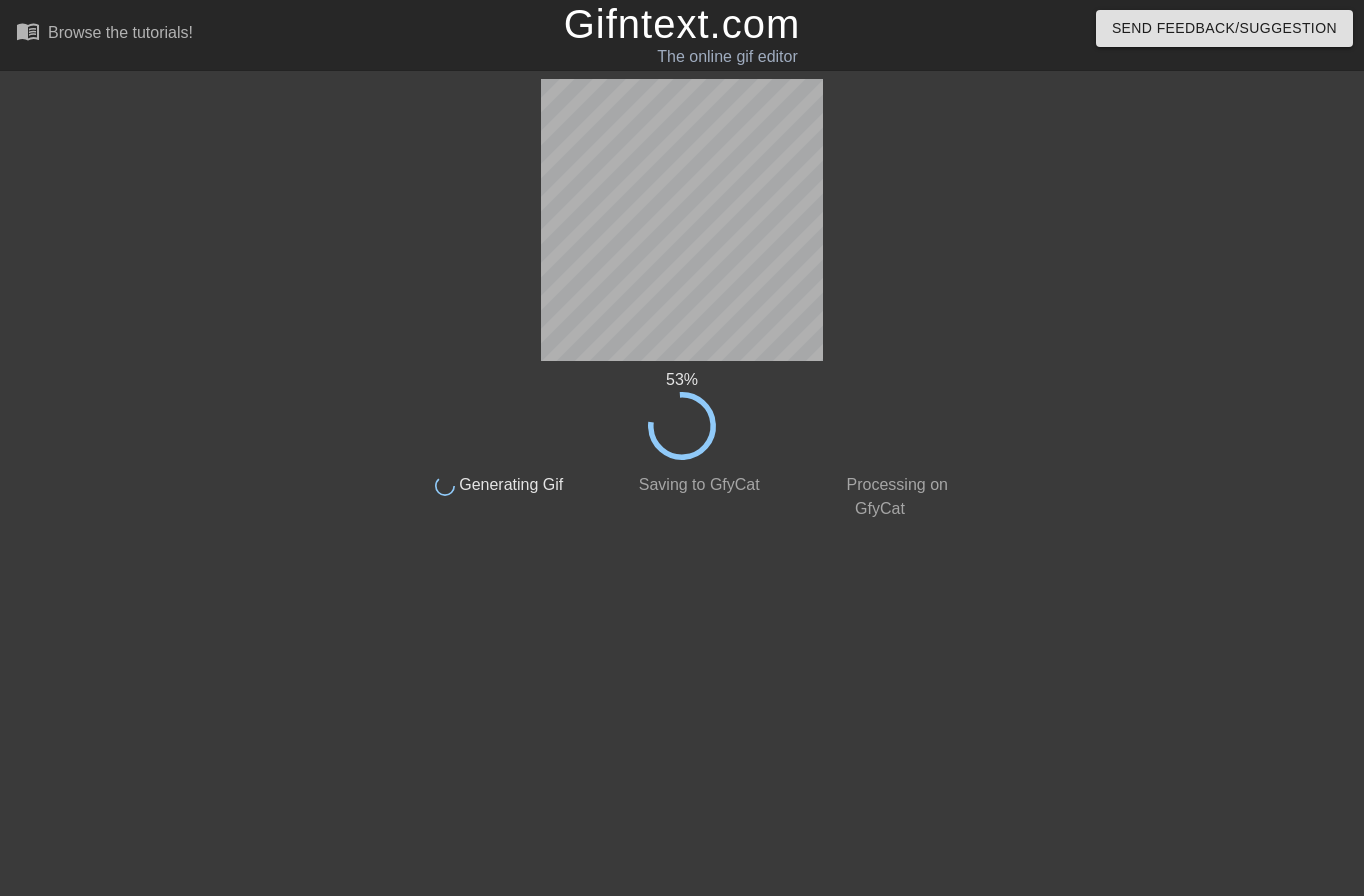 click on "Gifntext.com" at bounding box center (682, 24) 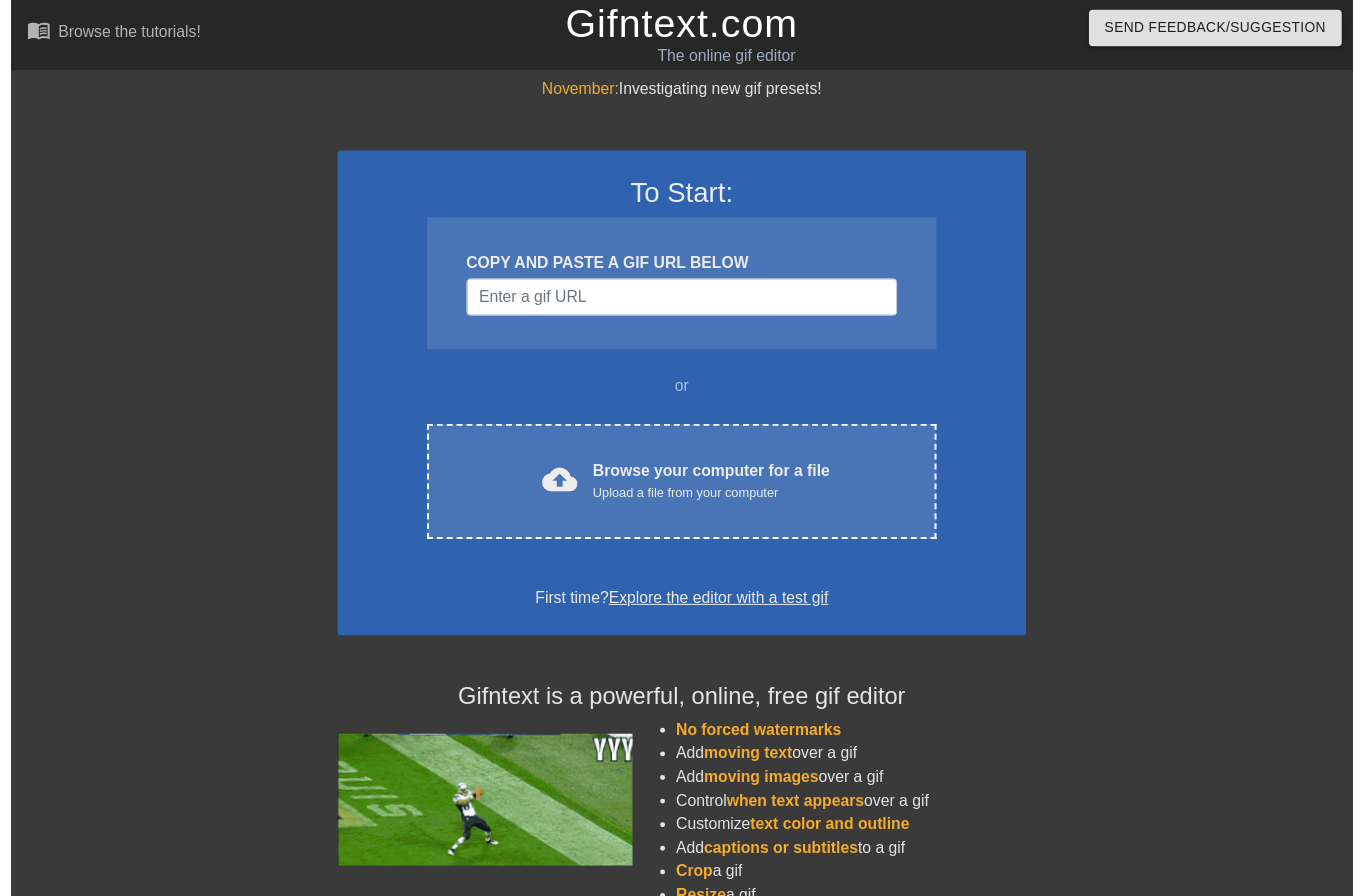scroll, scrollTop: 0, scrollLeft: 0, axis: both 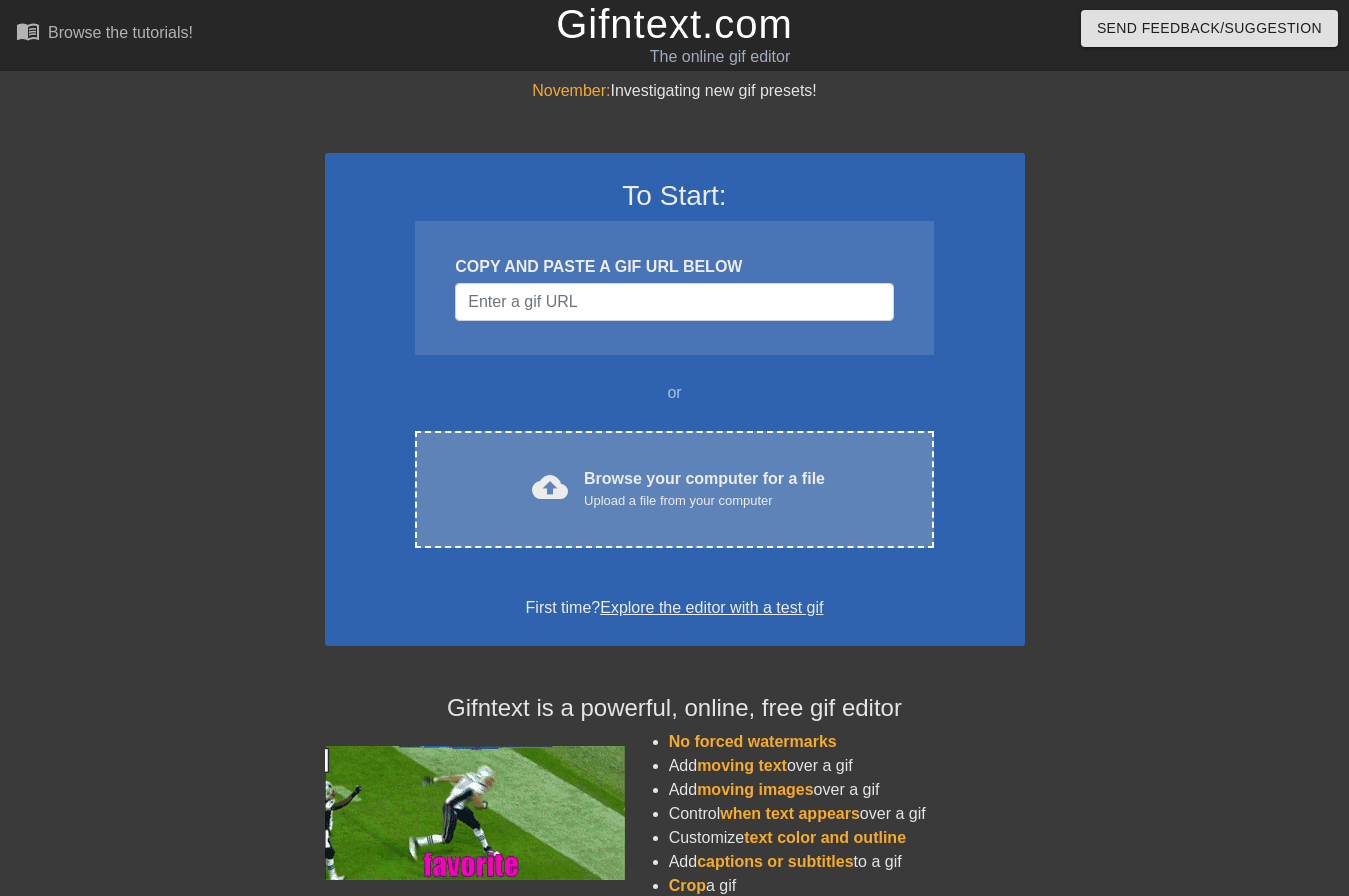click on "Browse your computer for a file Upload a file from your computer" at bounding box center (704, 489) 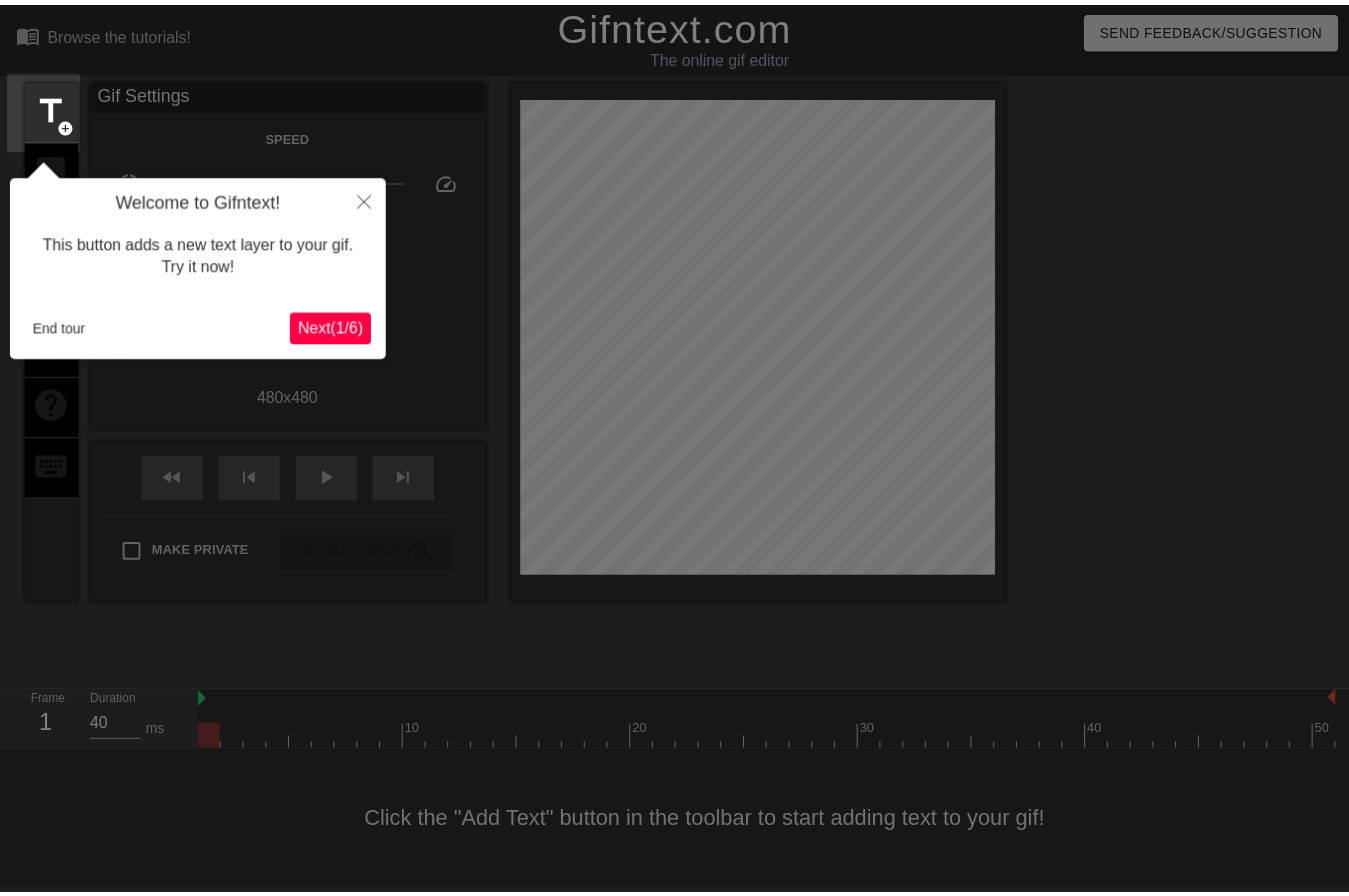 scroll, scrollTop: 10, scrollLeft: 0, axis: vertical 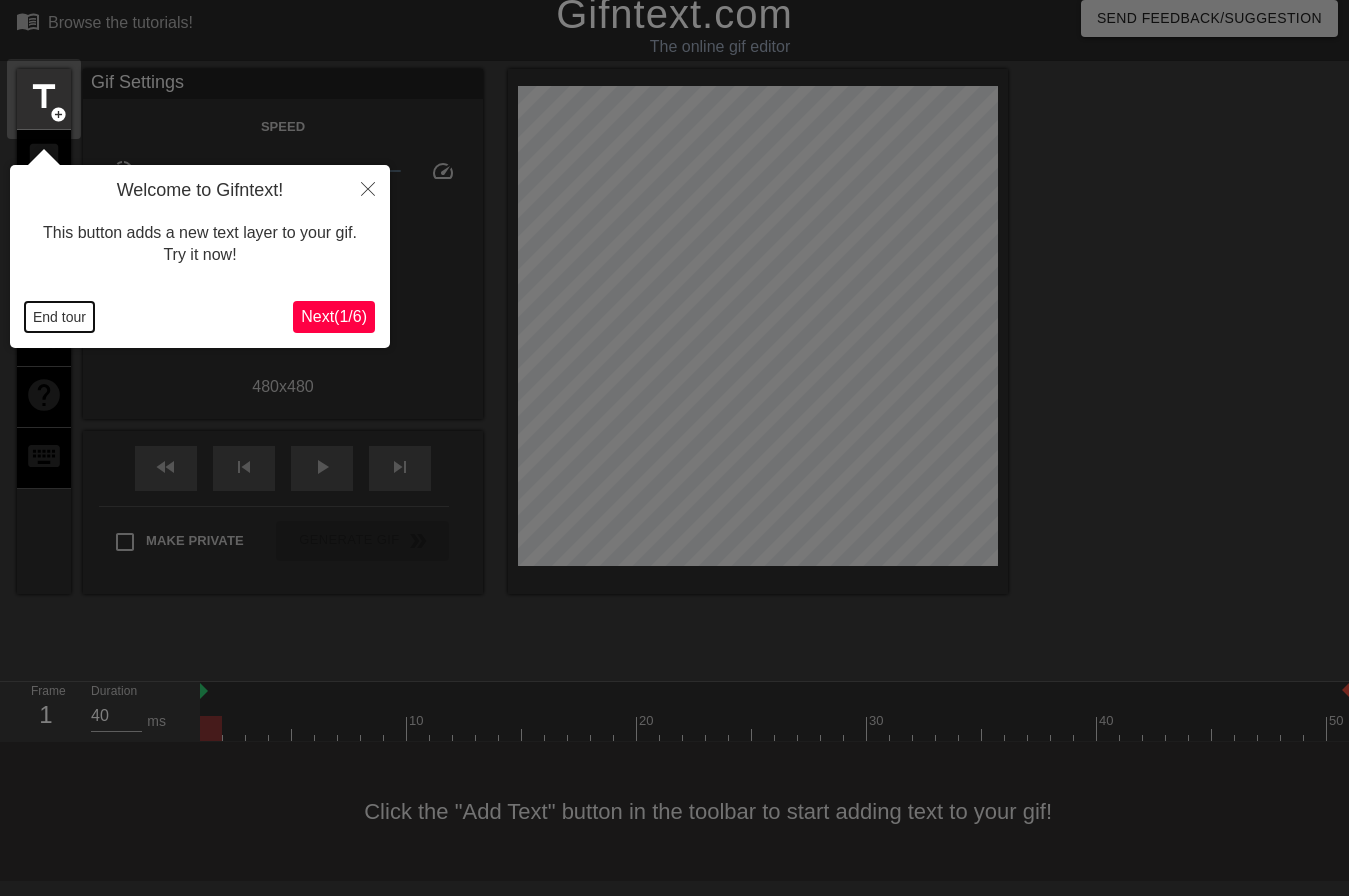 click on "End tour" at bounding box center [59, 317] 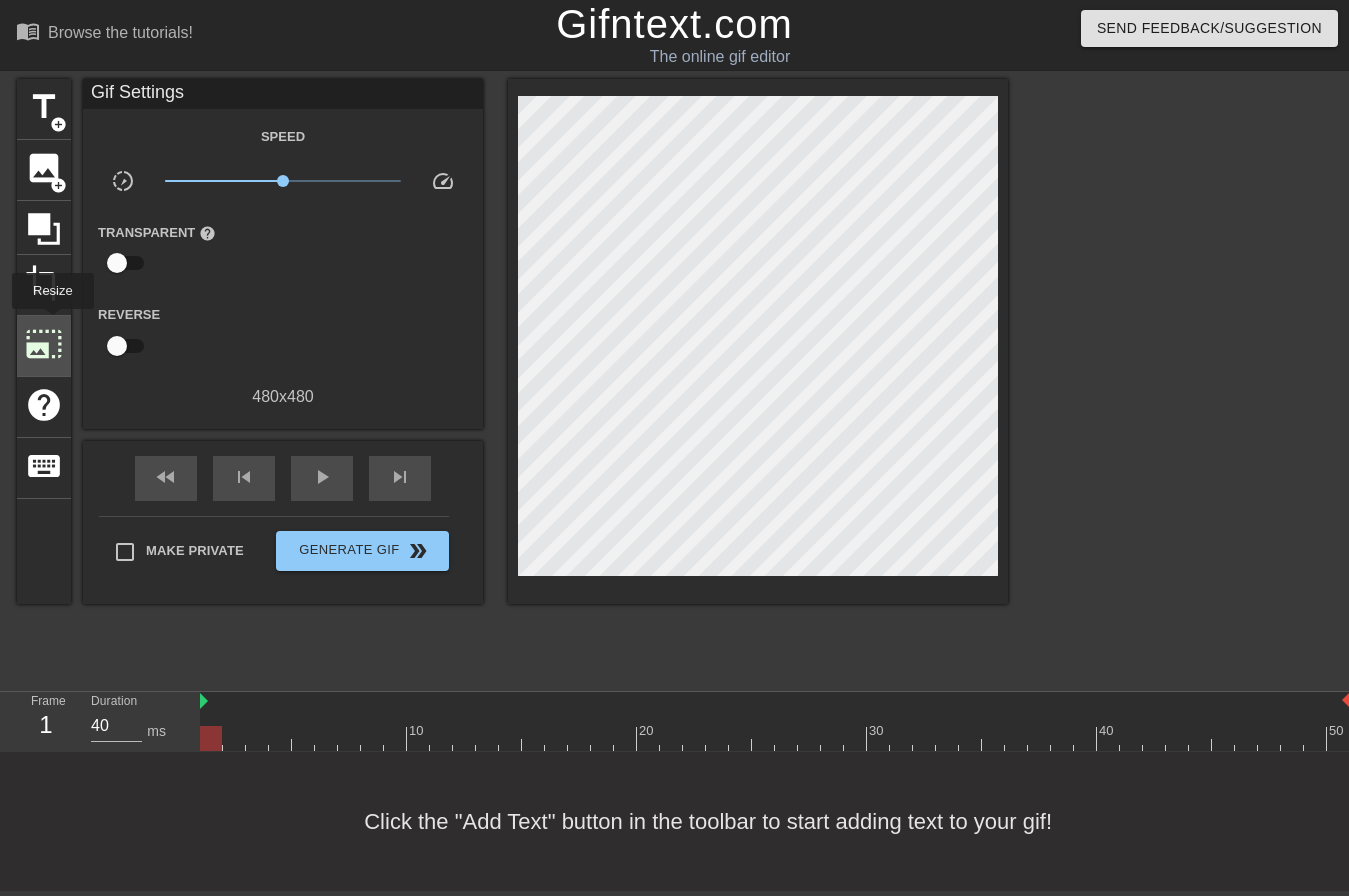 click on "photo_size_select_large" at bounding box center (44, 344) 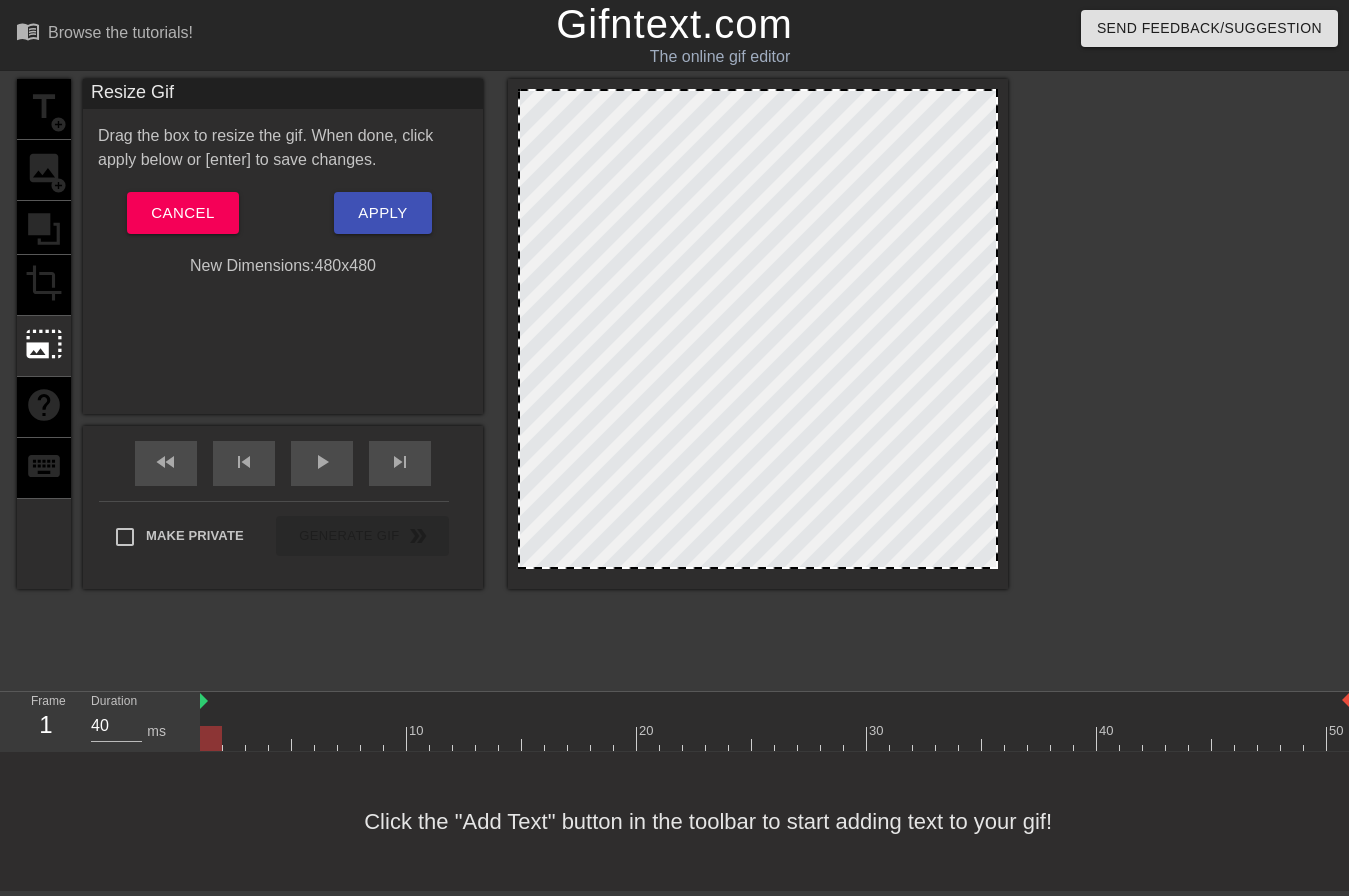 drag, startPoint x: 520, startPoint y: 80, endPoint x: 618, endPoint y: 200, distance: 154.93224 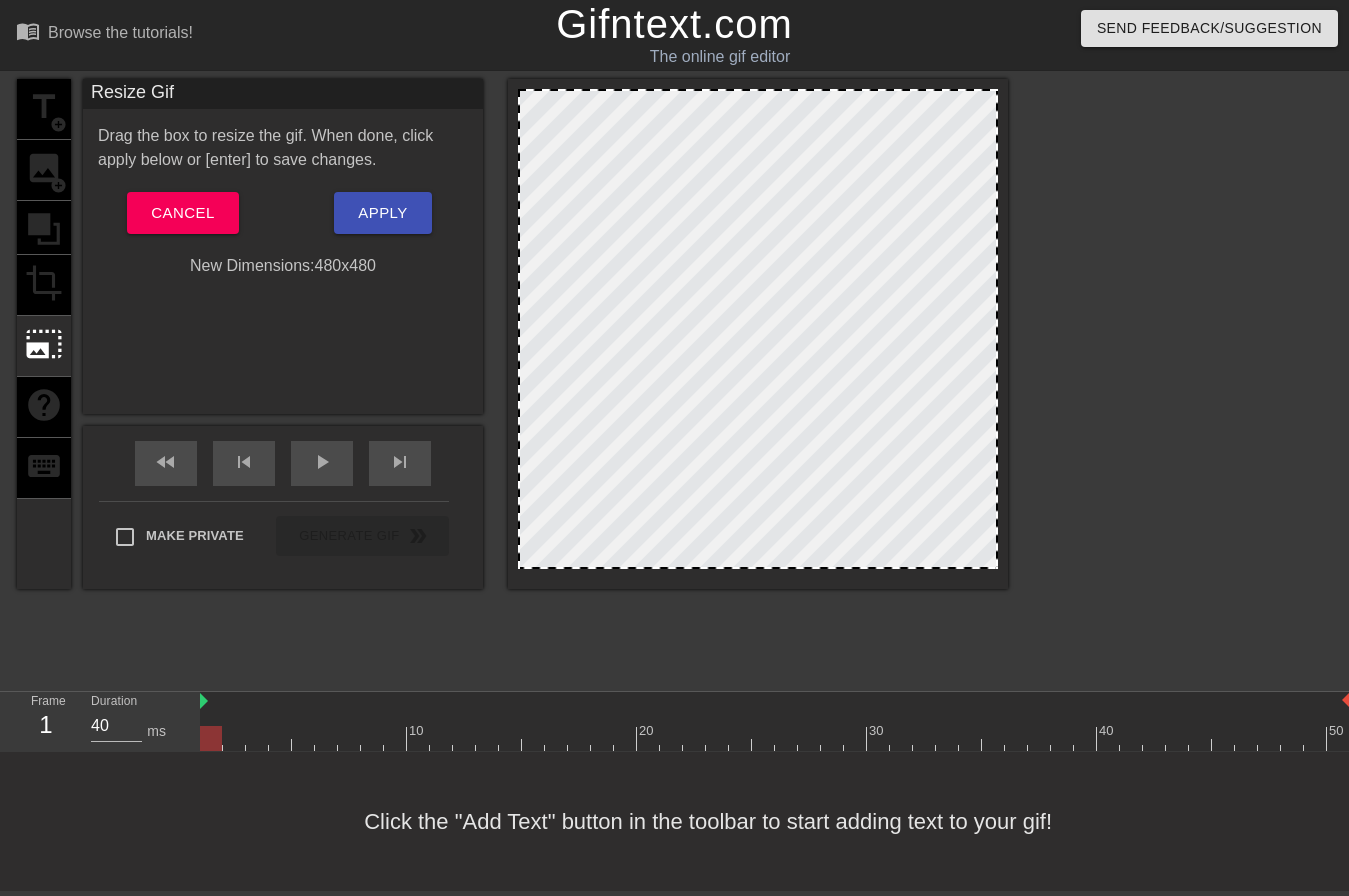 click at bounding box center (758, 329) 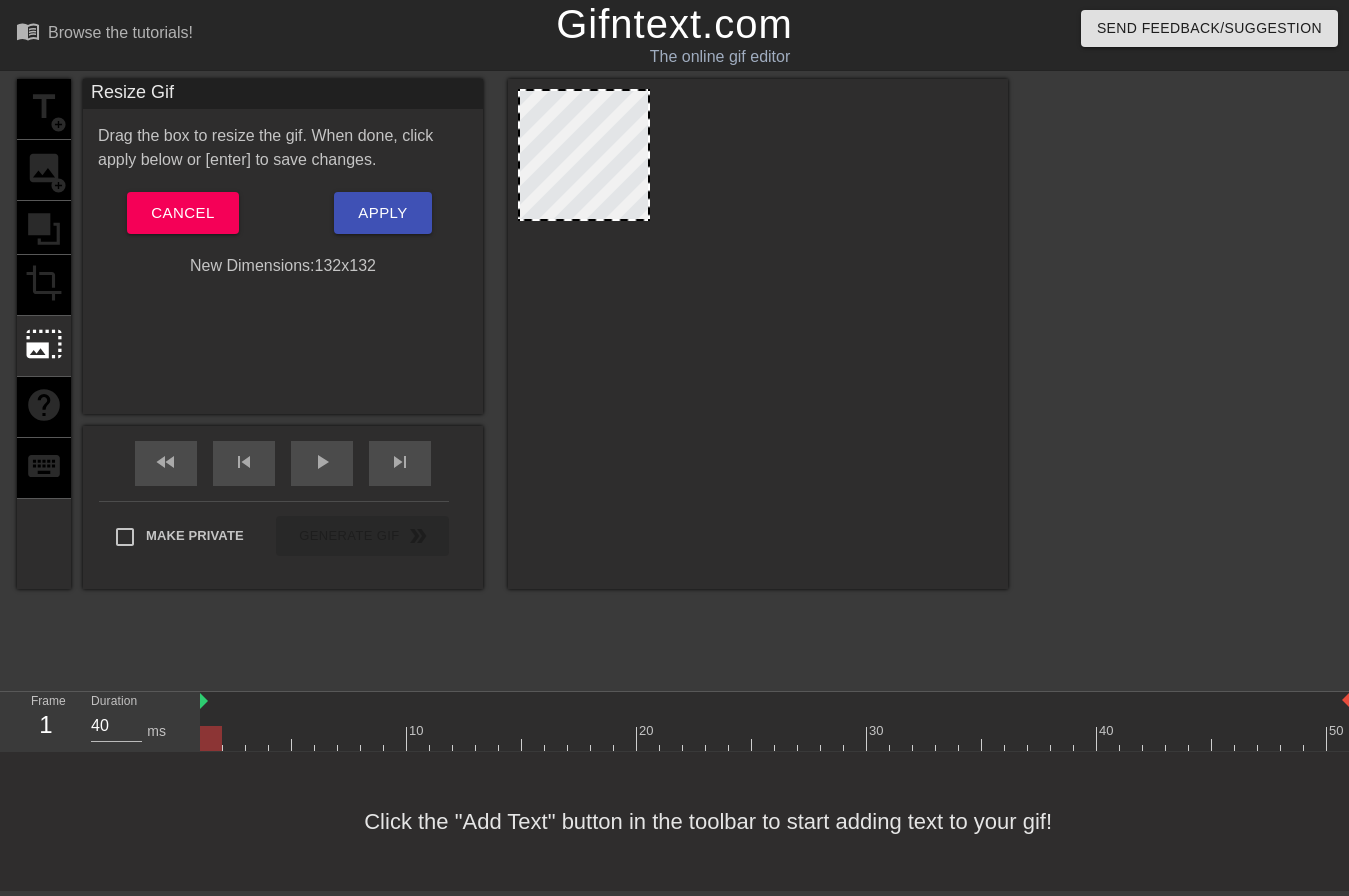 drag, startPoint x: 986, startPoint y: 552, endPoint x: 640, endPoint y: 204, distance: 490.73413 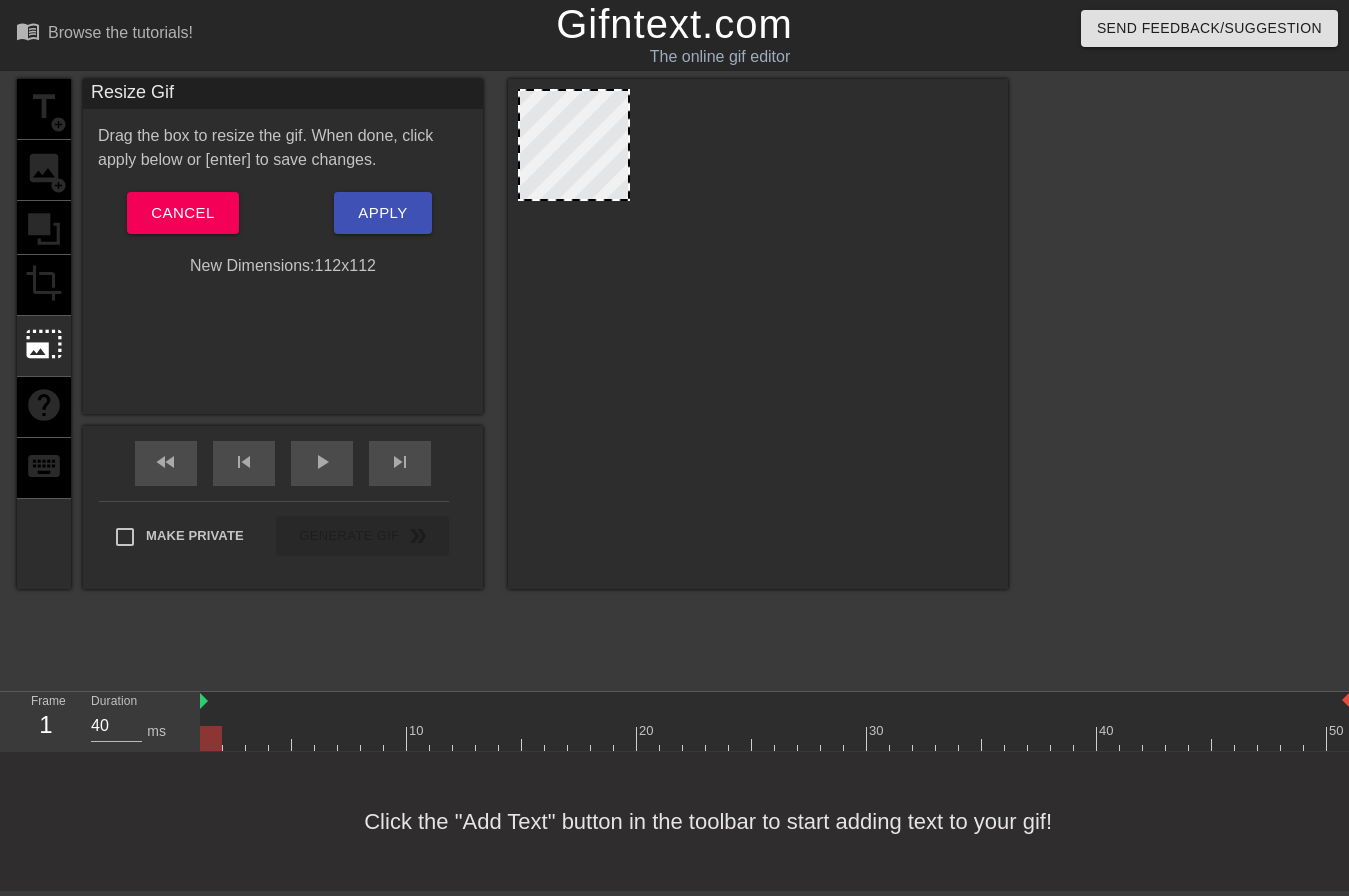 drag, startPoint x: 644, startPoint y: 209, endPoint x: 632, endPoint y: 189, distance: 23.323807 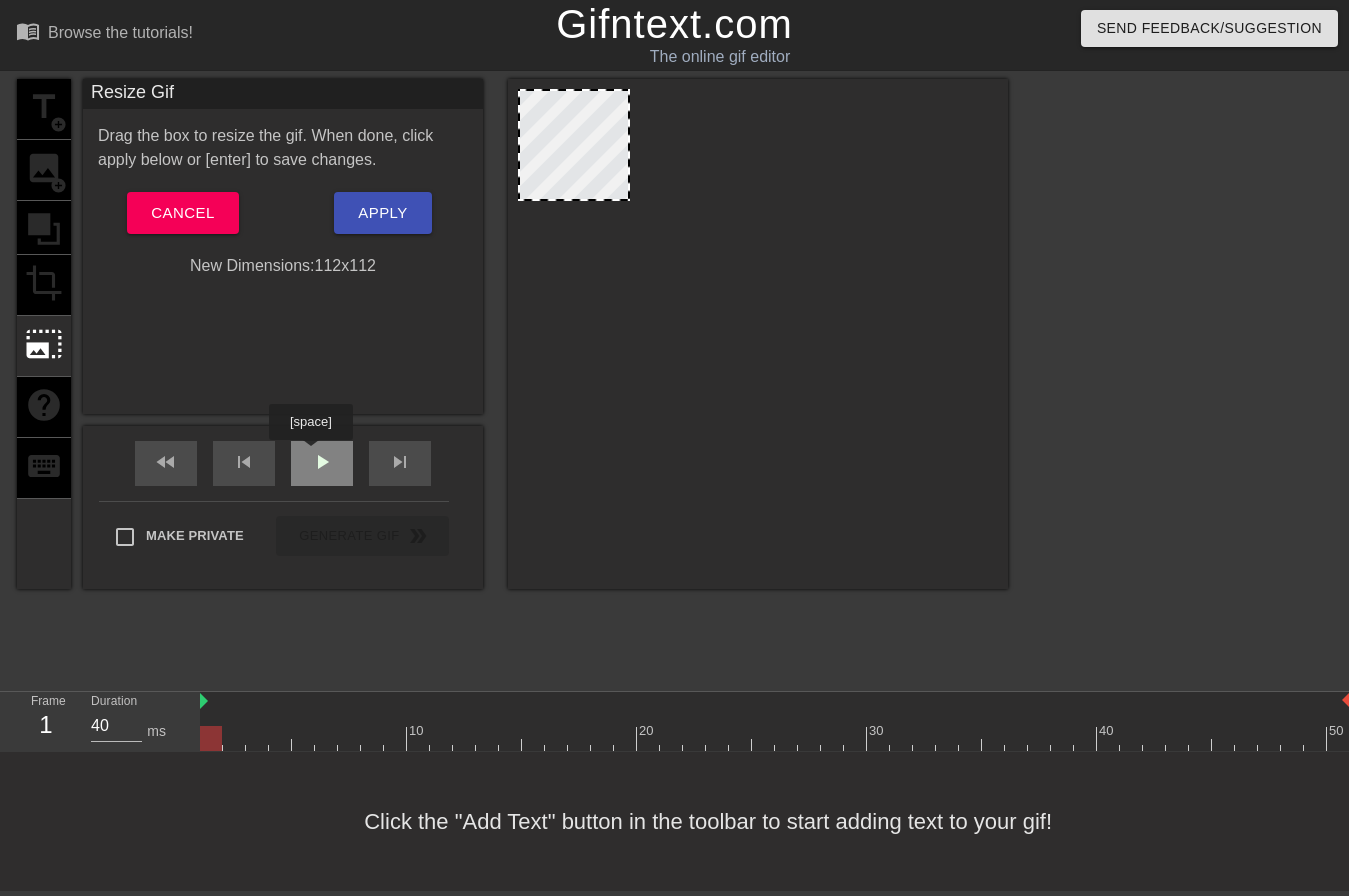 click on "play_arrow" at bounding box center [322, 462] 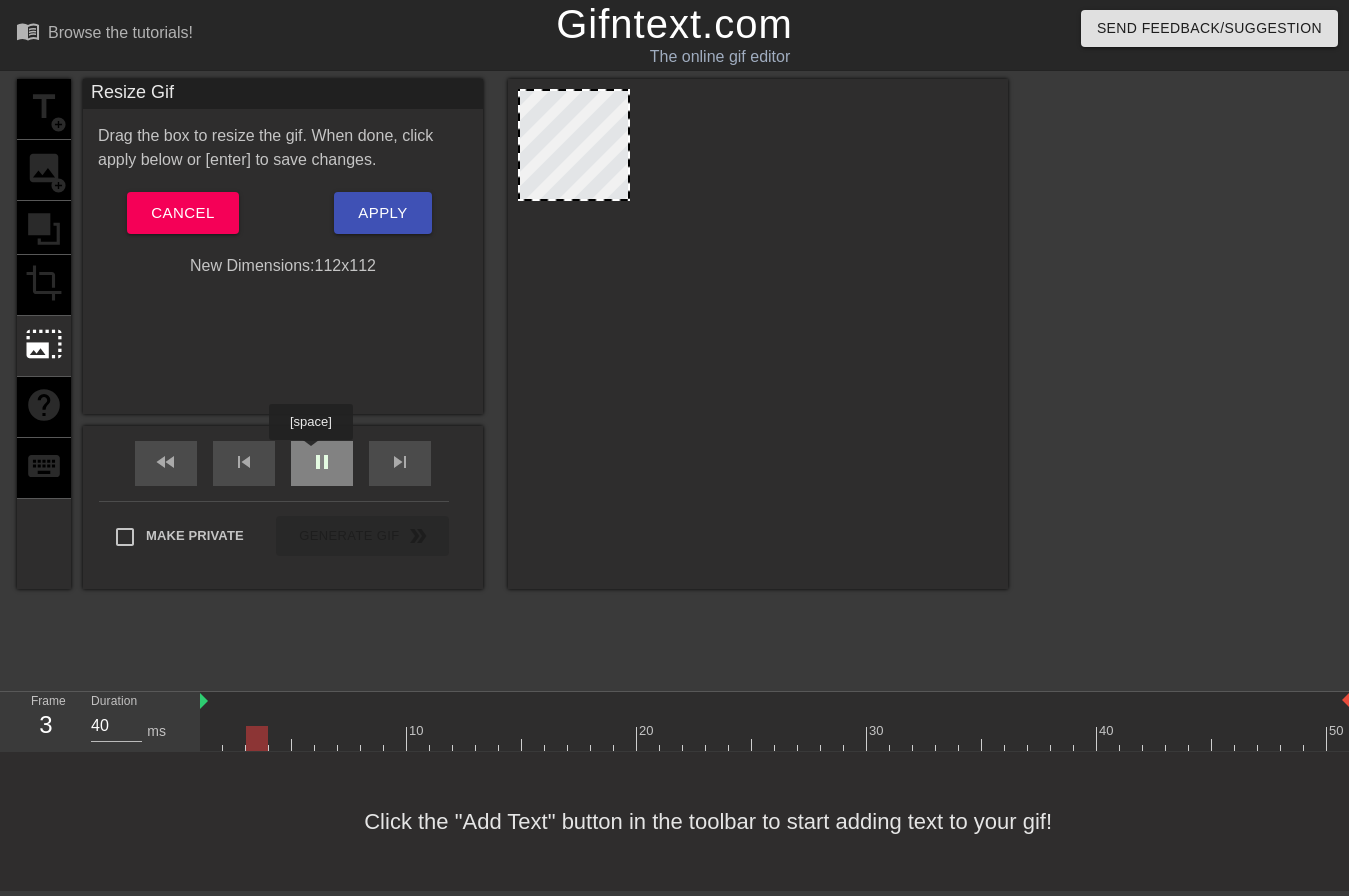 click on "pause" at bounding box center (322, 462) 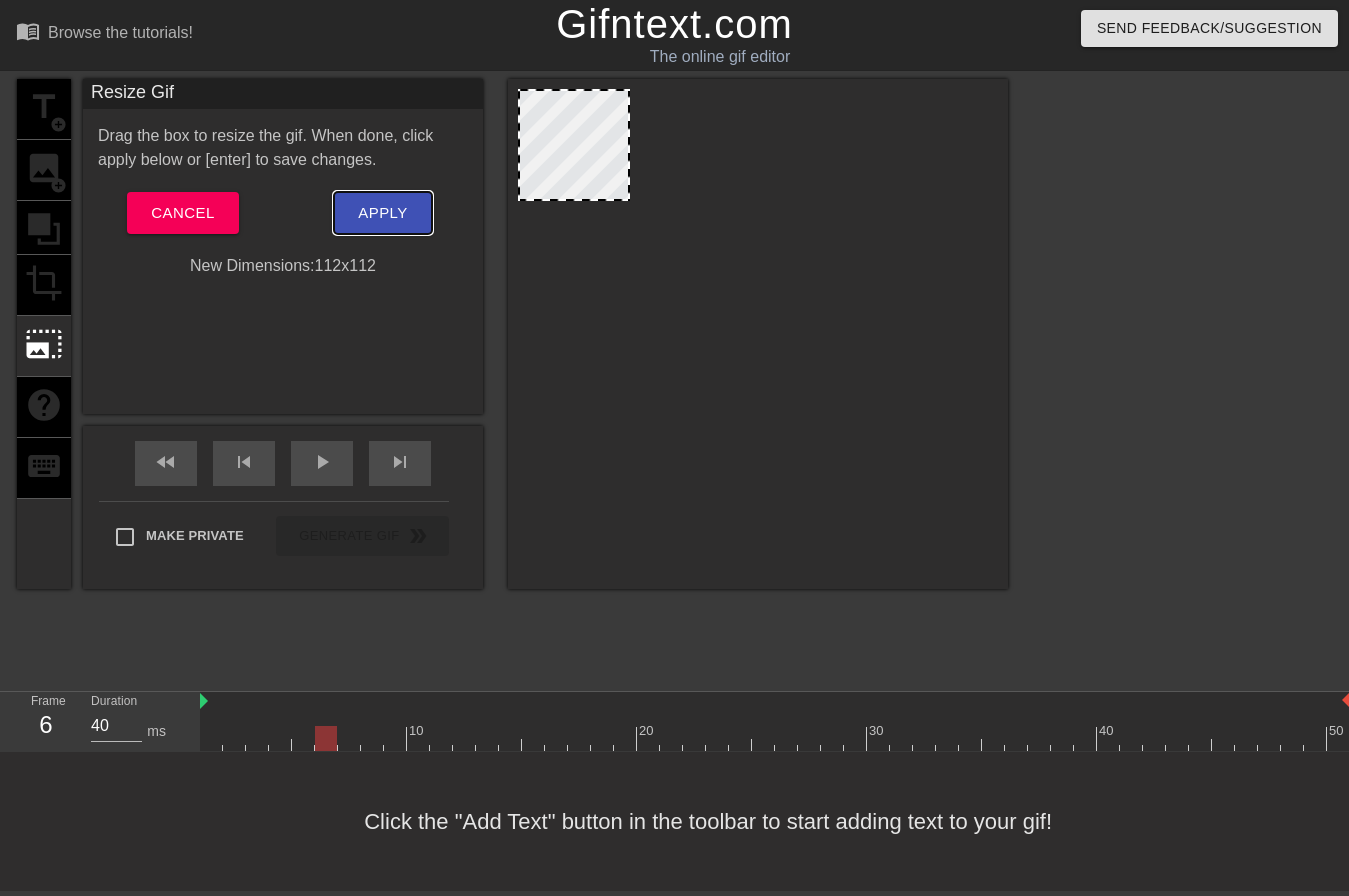 click on "Apply" at bounding box center (382, 213) 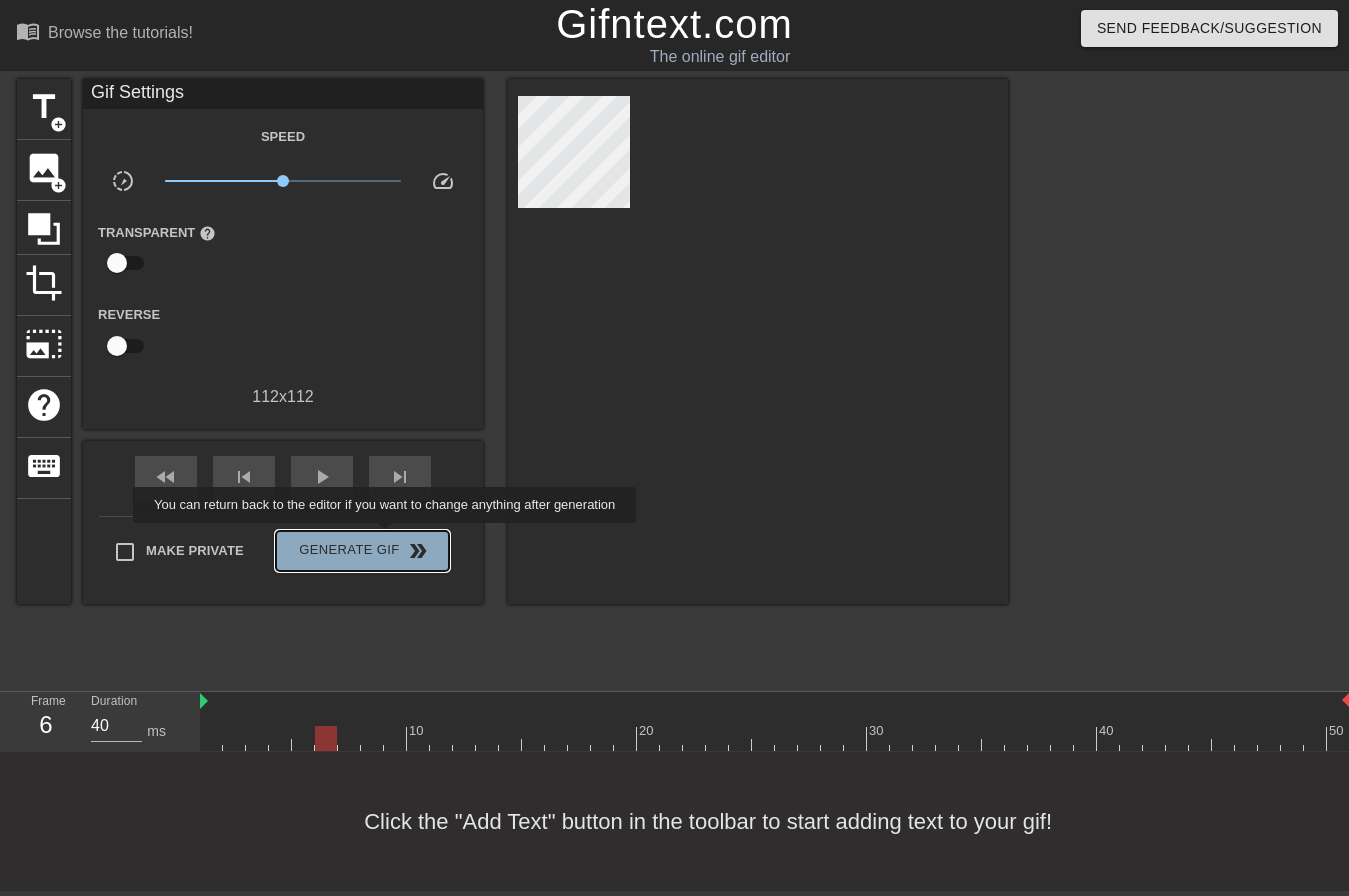 click on "Generate Gif double_arrow" at bounding box center (362, 551) 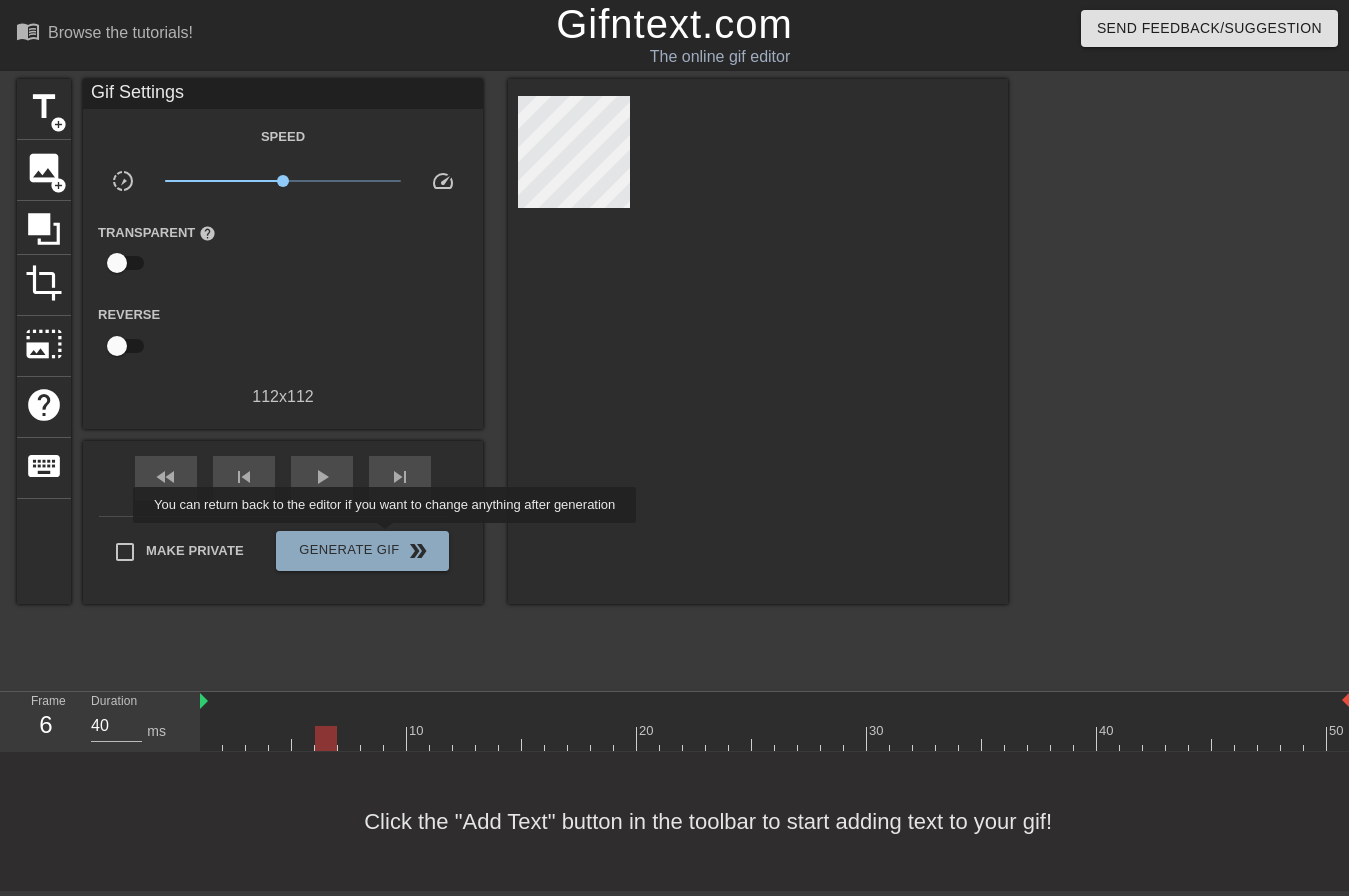 scroll, scrollTop: 0, scrollLeft: 0, axis: both 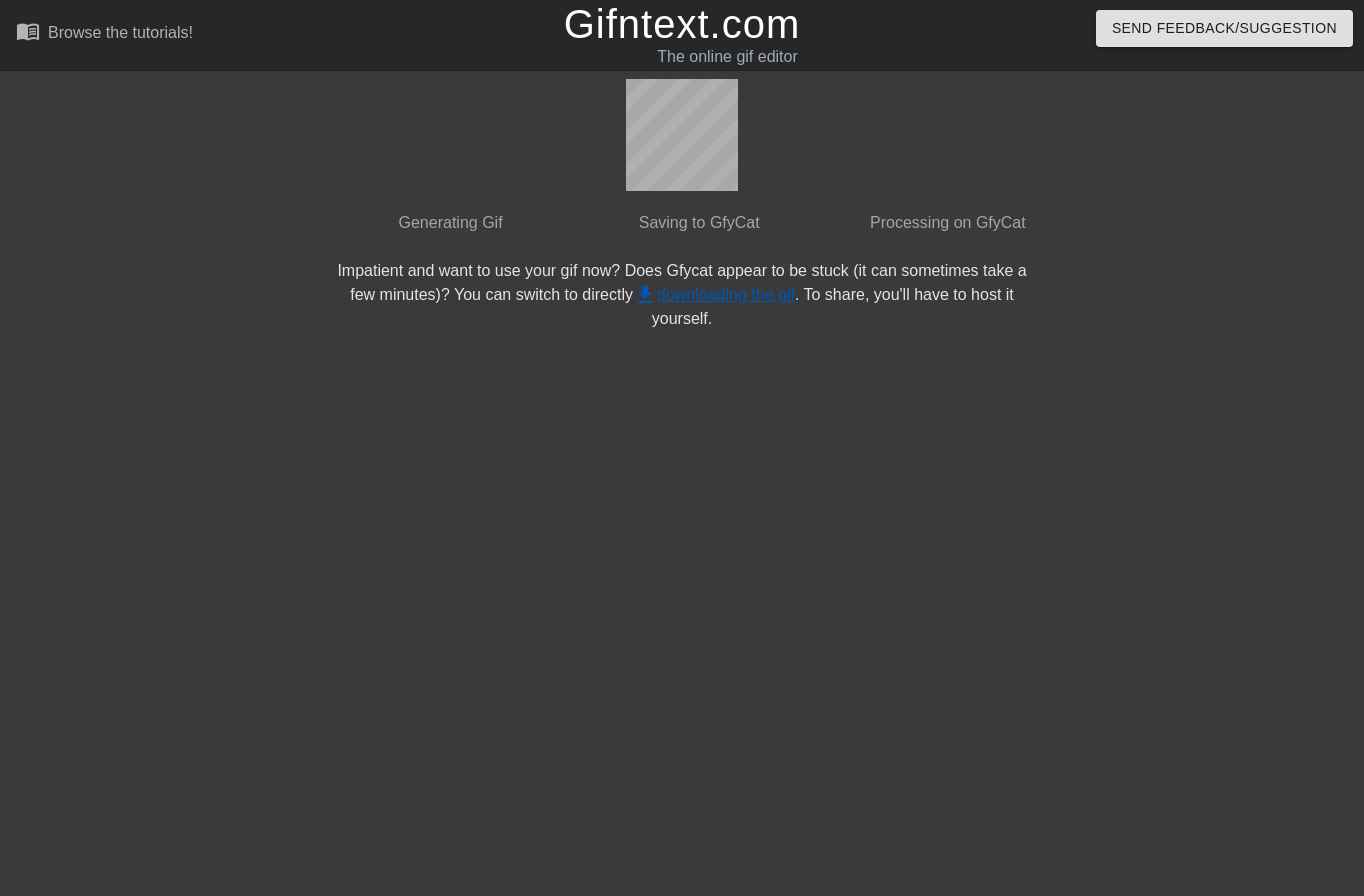 click on "get_app downloading the gif" at bounding box center (714, 294) 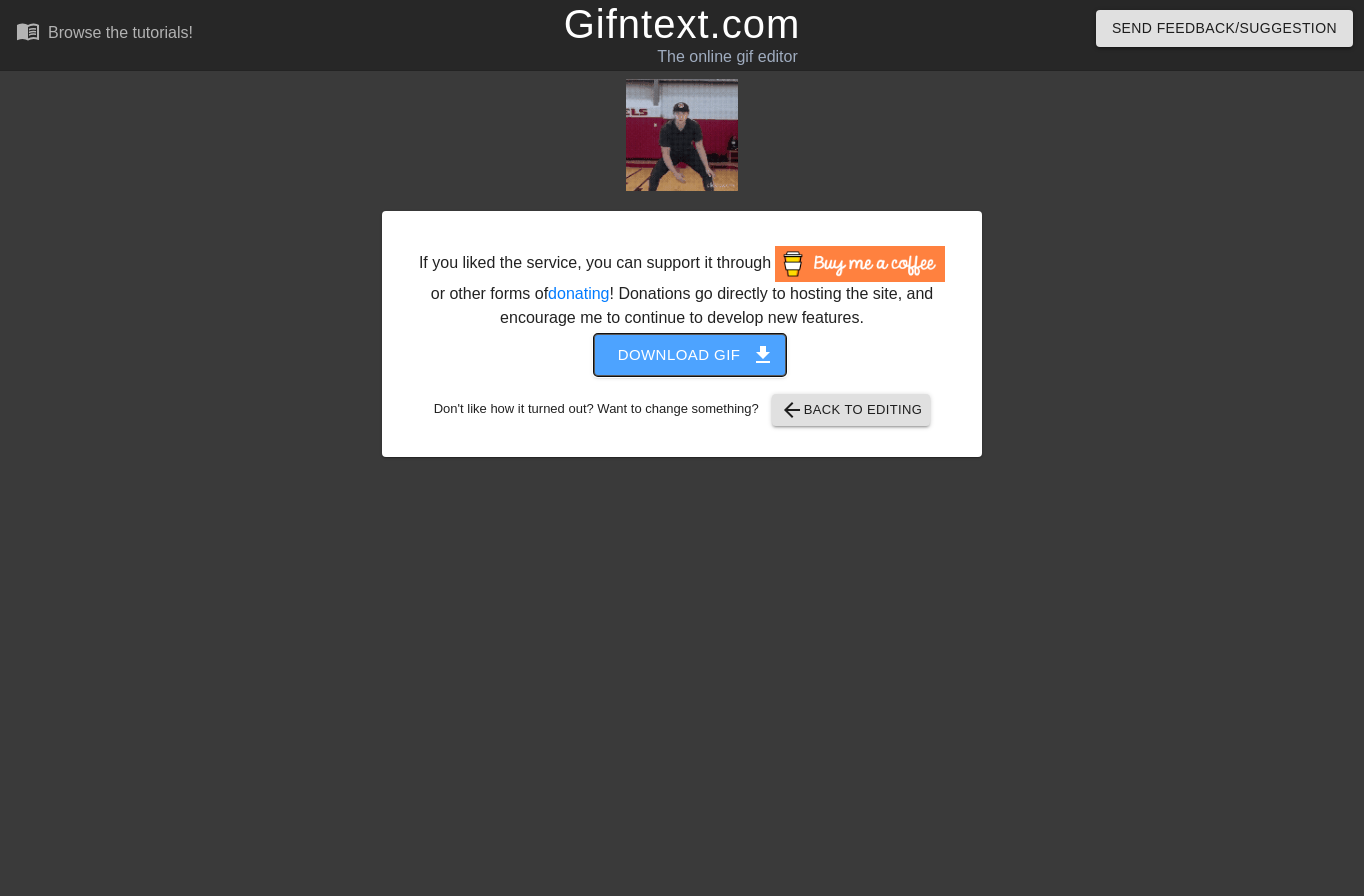 click on "Download gif get_app" at bounding box center [690, 355] 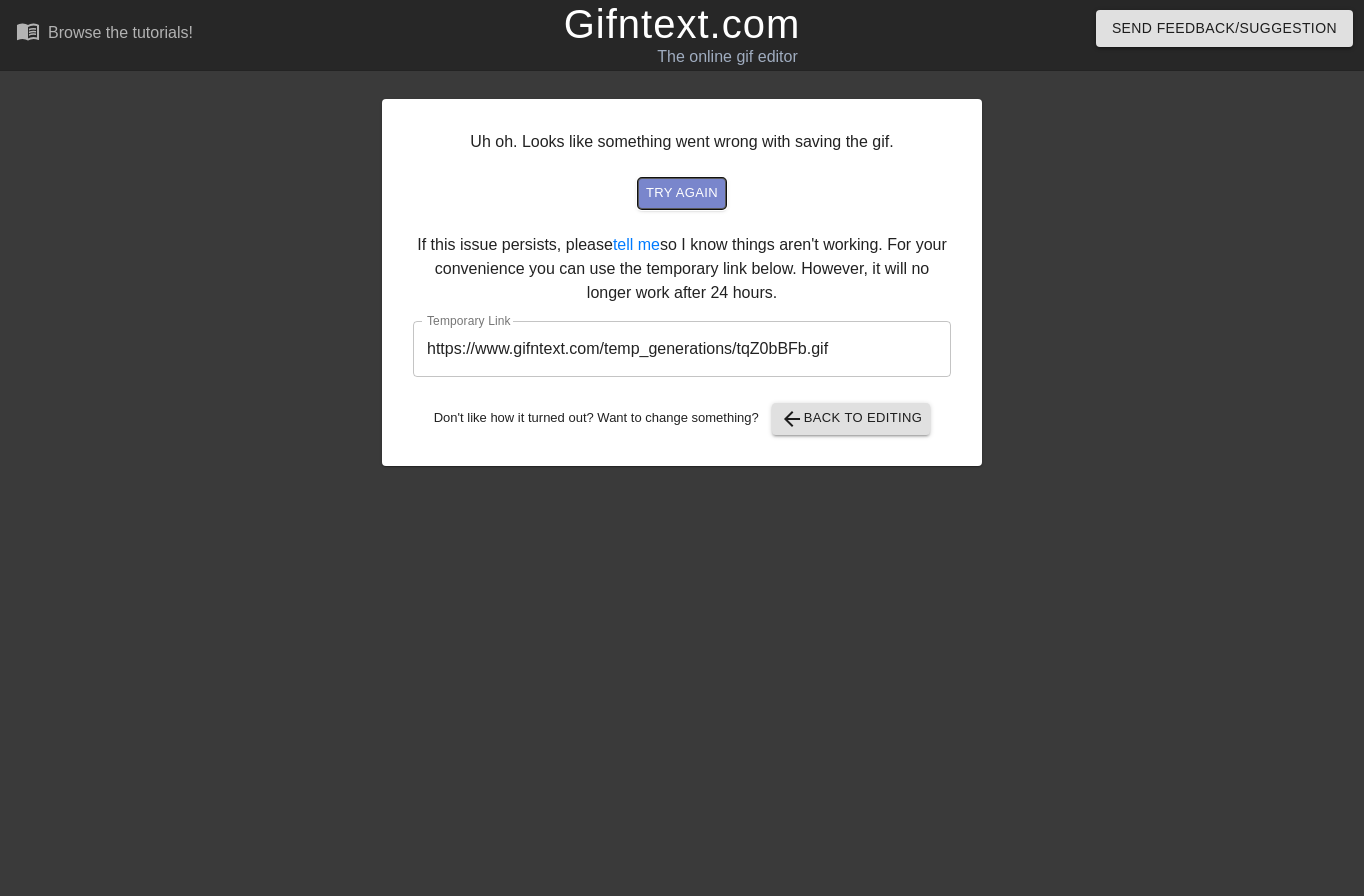 click on "try again" at bounding box center (682, 193) 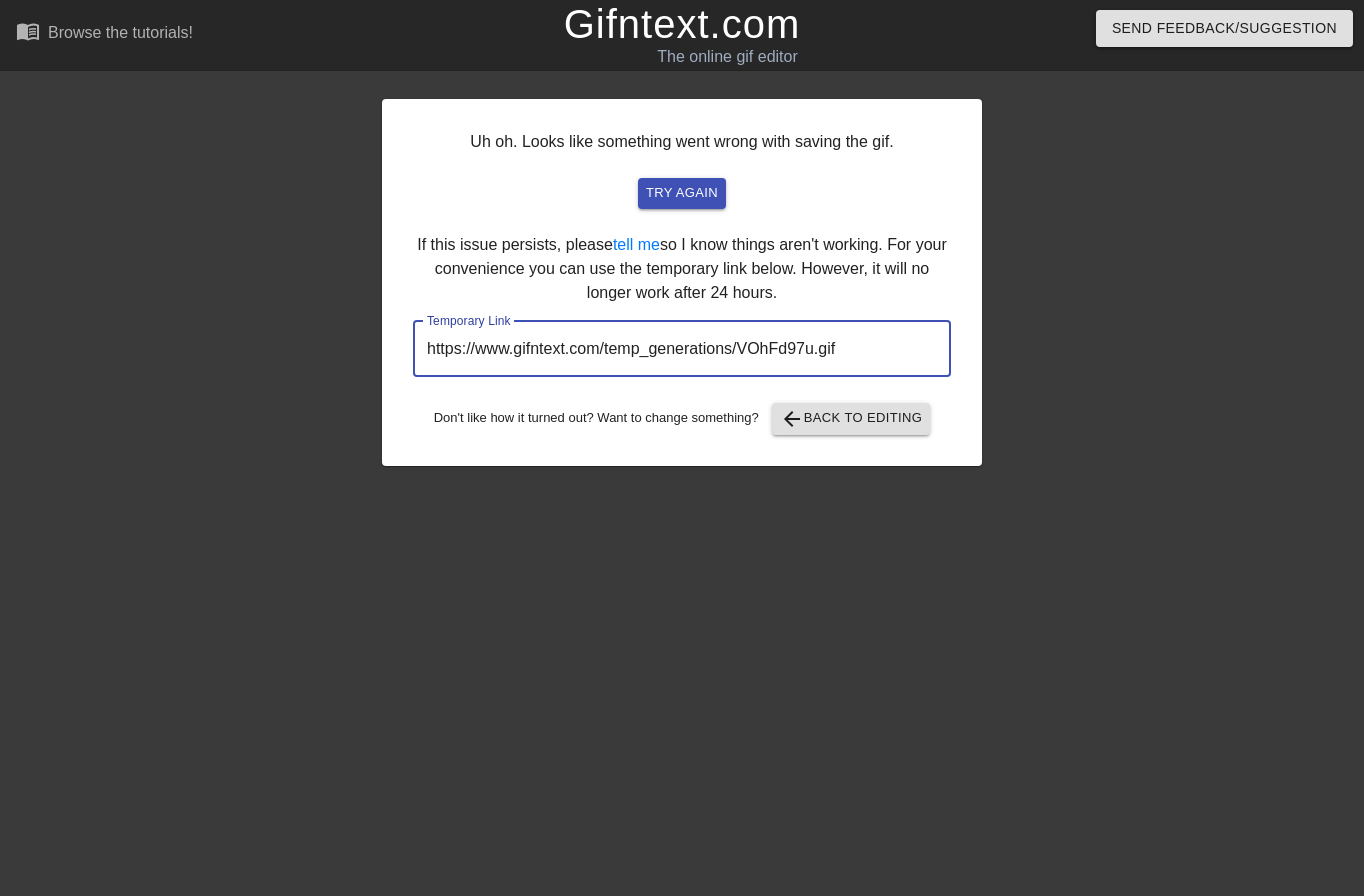 drag, startPoint x: 871, startPoint y: 338, endPoint x: 320, endPoint y: 330, distance: 551.05804 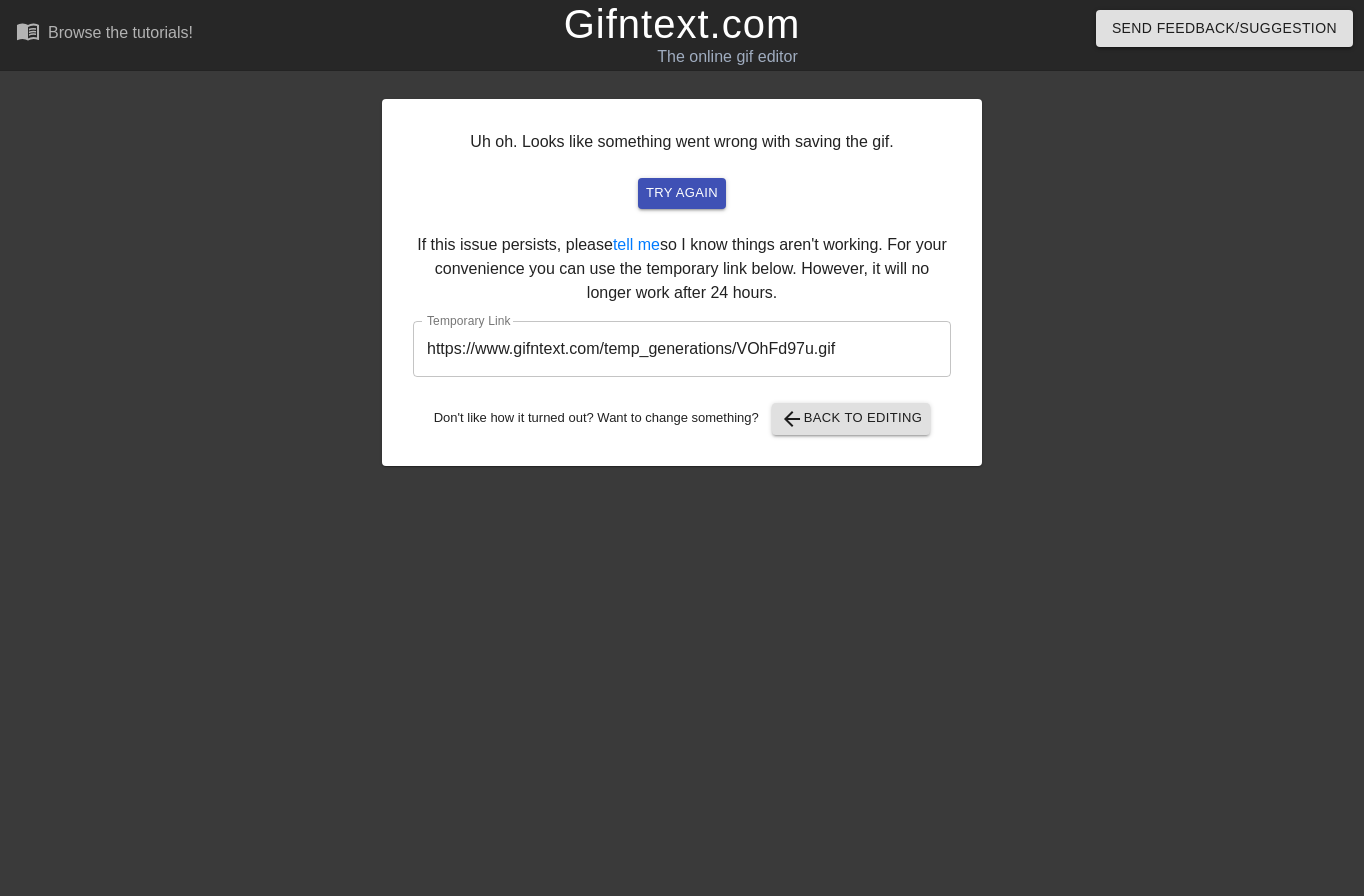 click on "Uh oh. Looks like something went wrong with saving the gif. try again If this issue persists, please  tell me  so I know things aren't working. For your convenience you can use the temporary link below. However, it will no longer work after 24 hours. Temporary Link https://www.gifntext.com/temp_generations/VOhFd97u.gif ​ Don't like how it turned out? Want to change something? arrow_back Back to Editing" at bounding box center [682, 282] 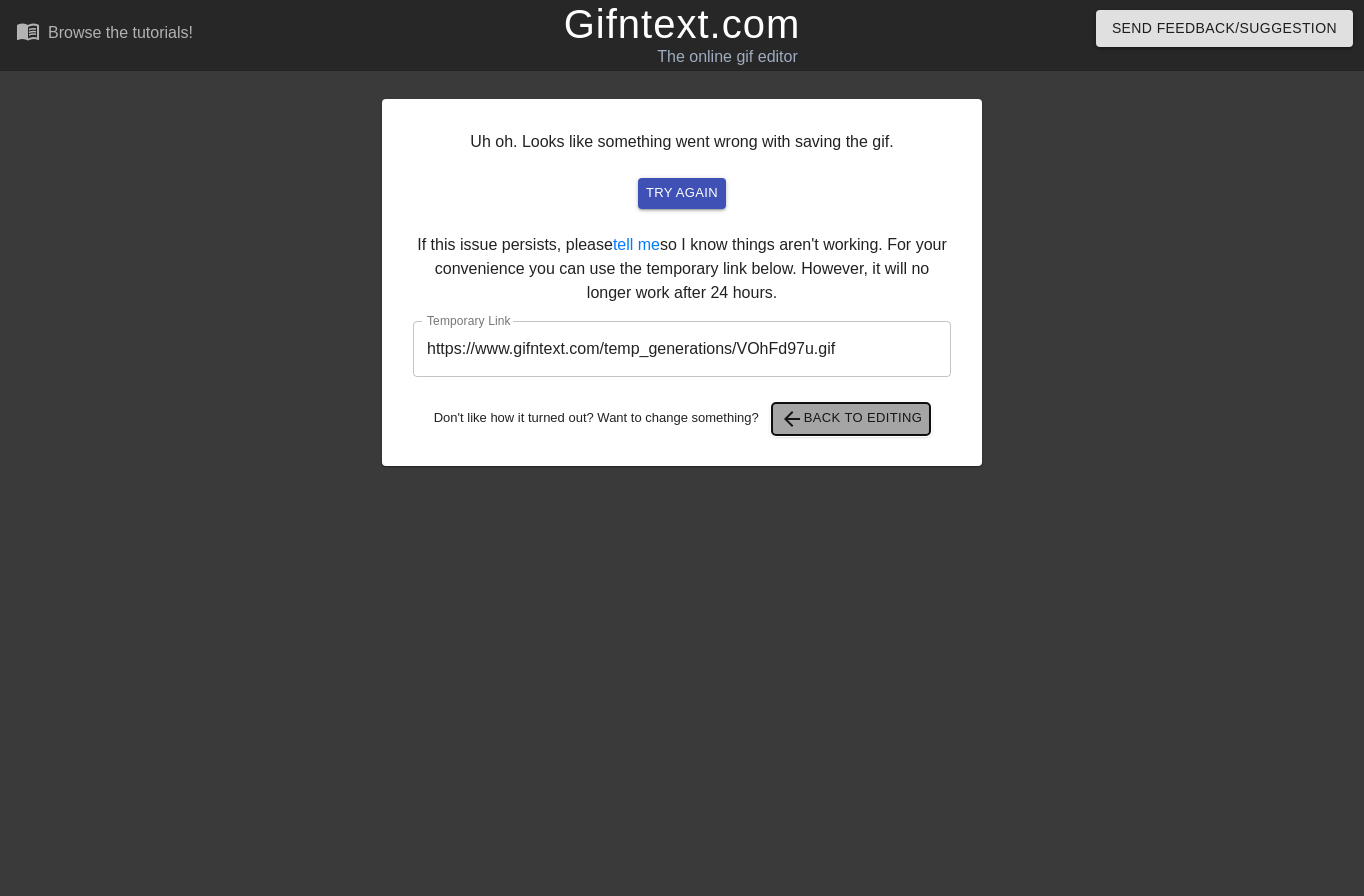 click on "arrow_back Back to Editing" at bounding box center (851, 419) 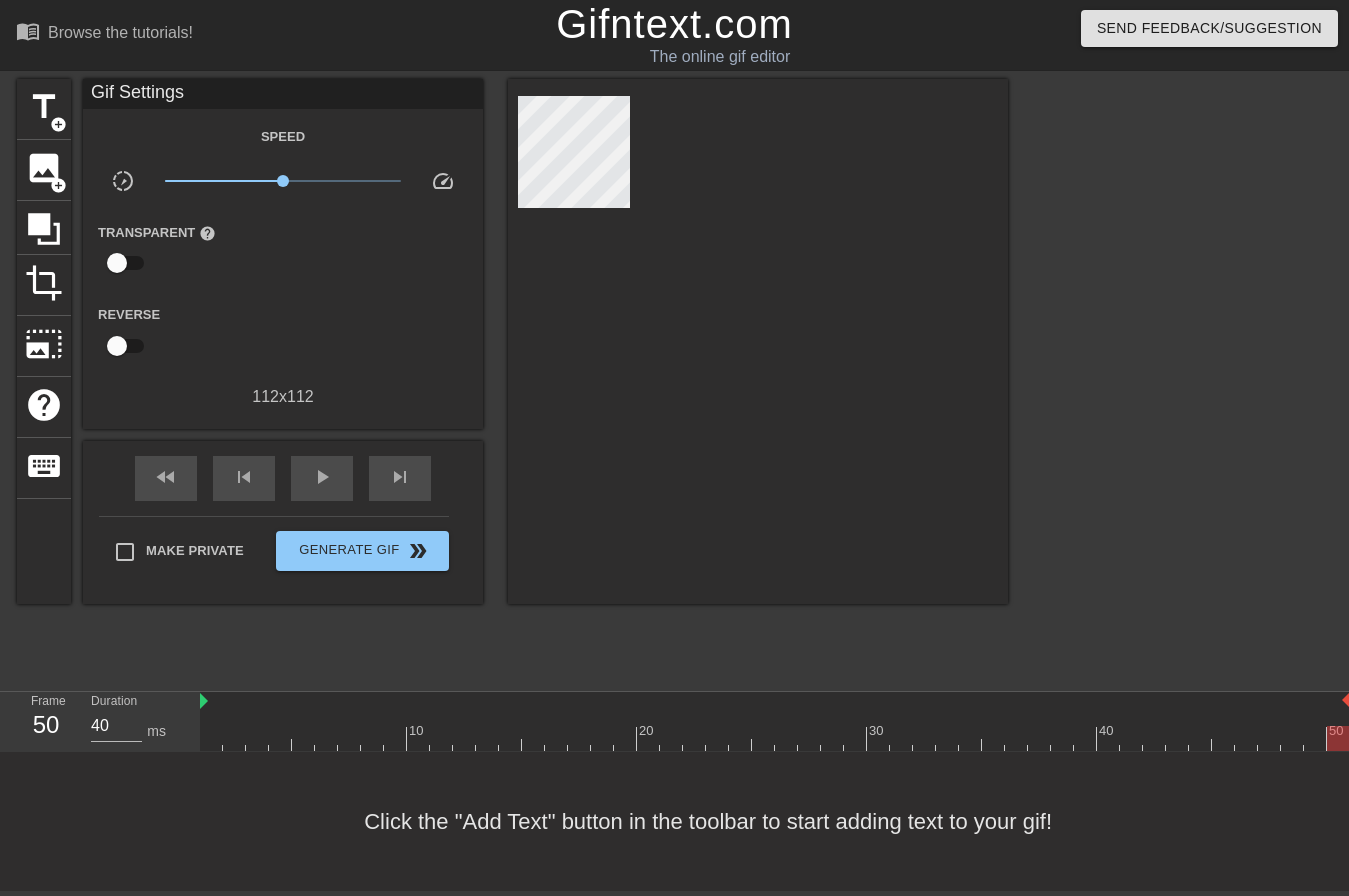 click on "Gifntext.com" at bounding box center [674, 24] 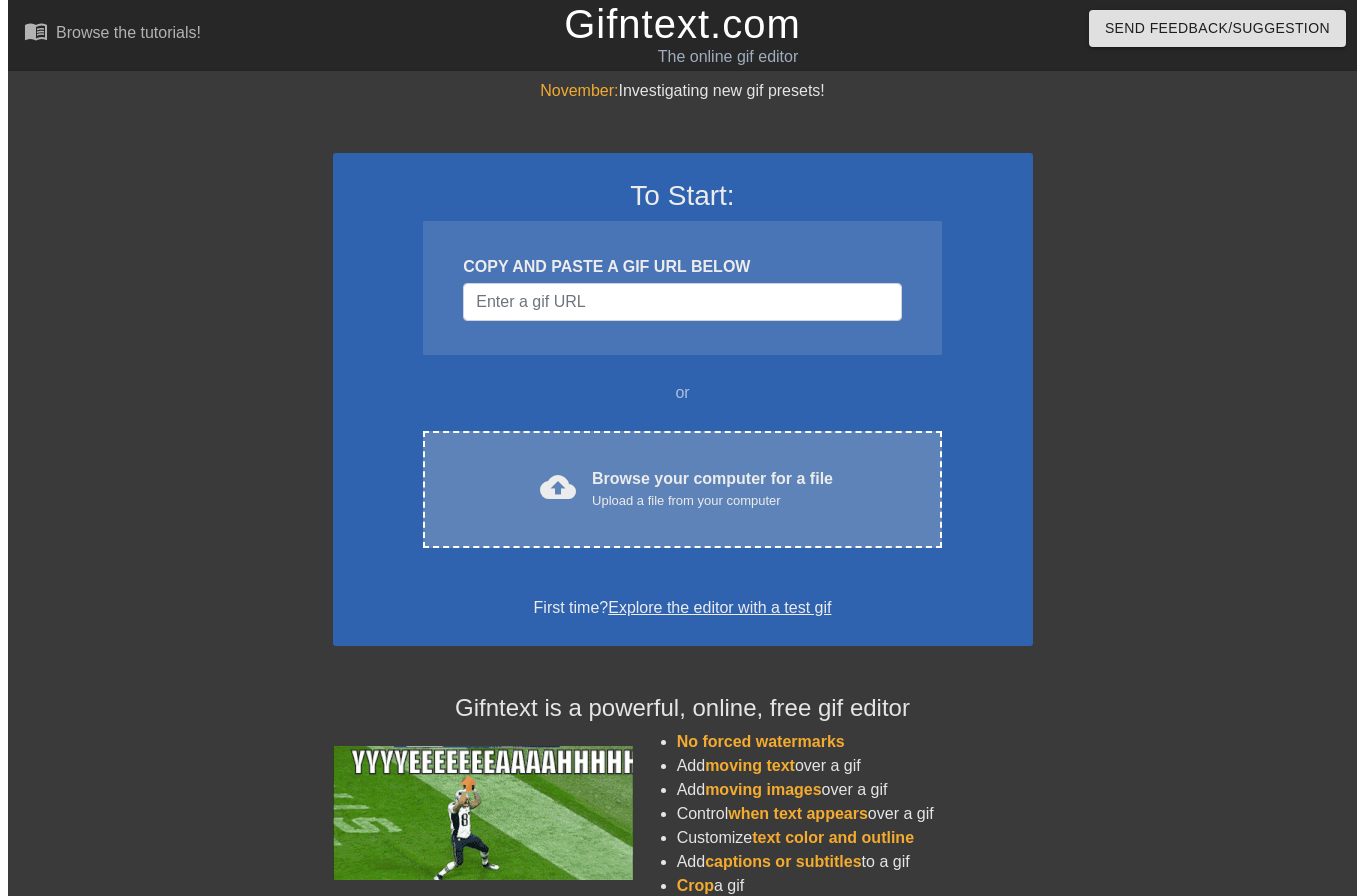 scroll, scrollTop: 0, scrollLeft: 0, axis: both 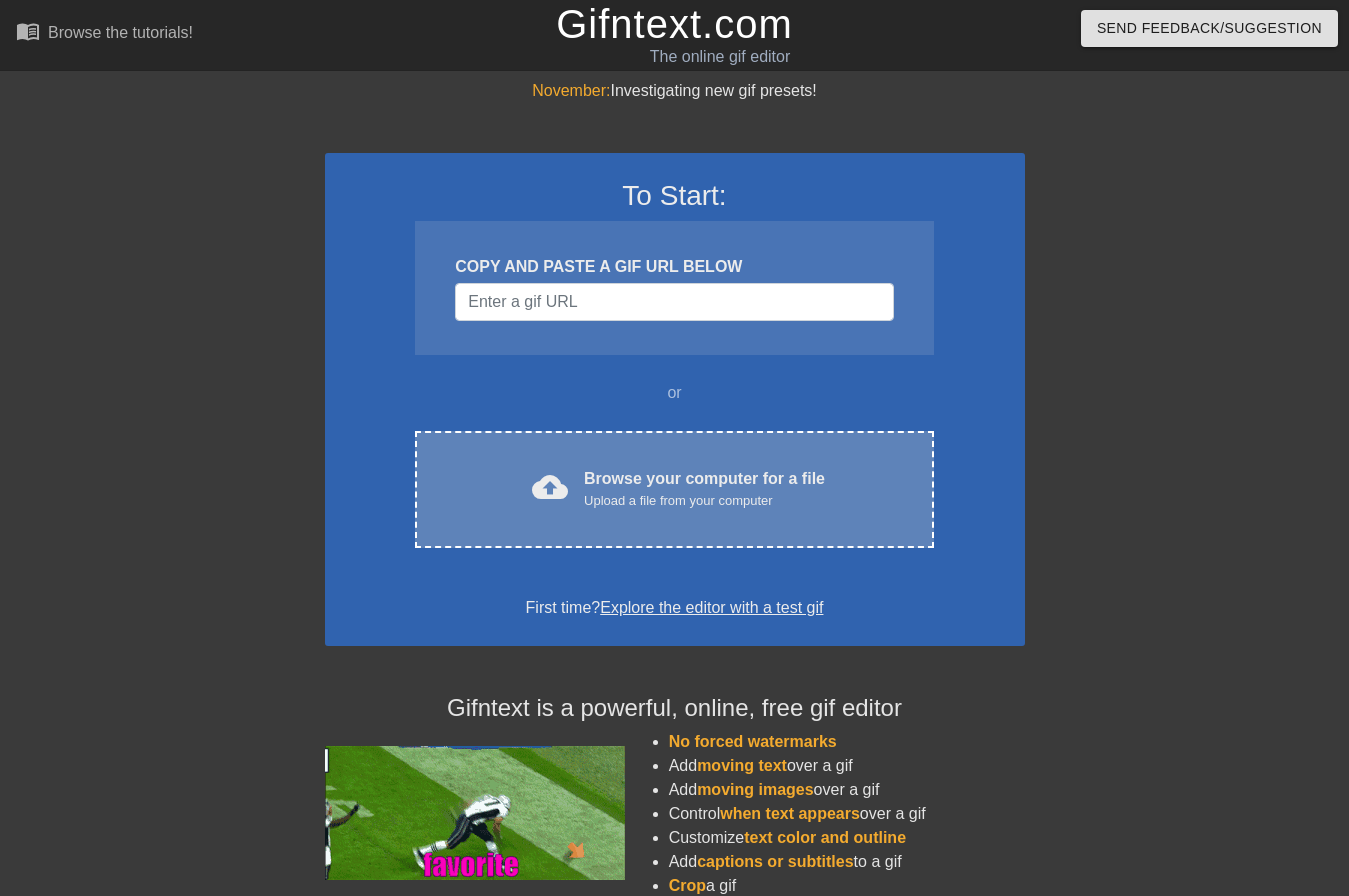 click on "Browse your computer for a file Upload a file from your computer" at bounding box center (704, 489) 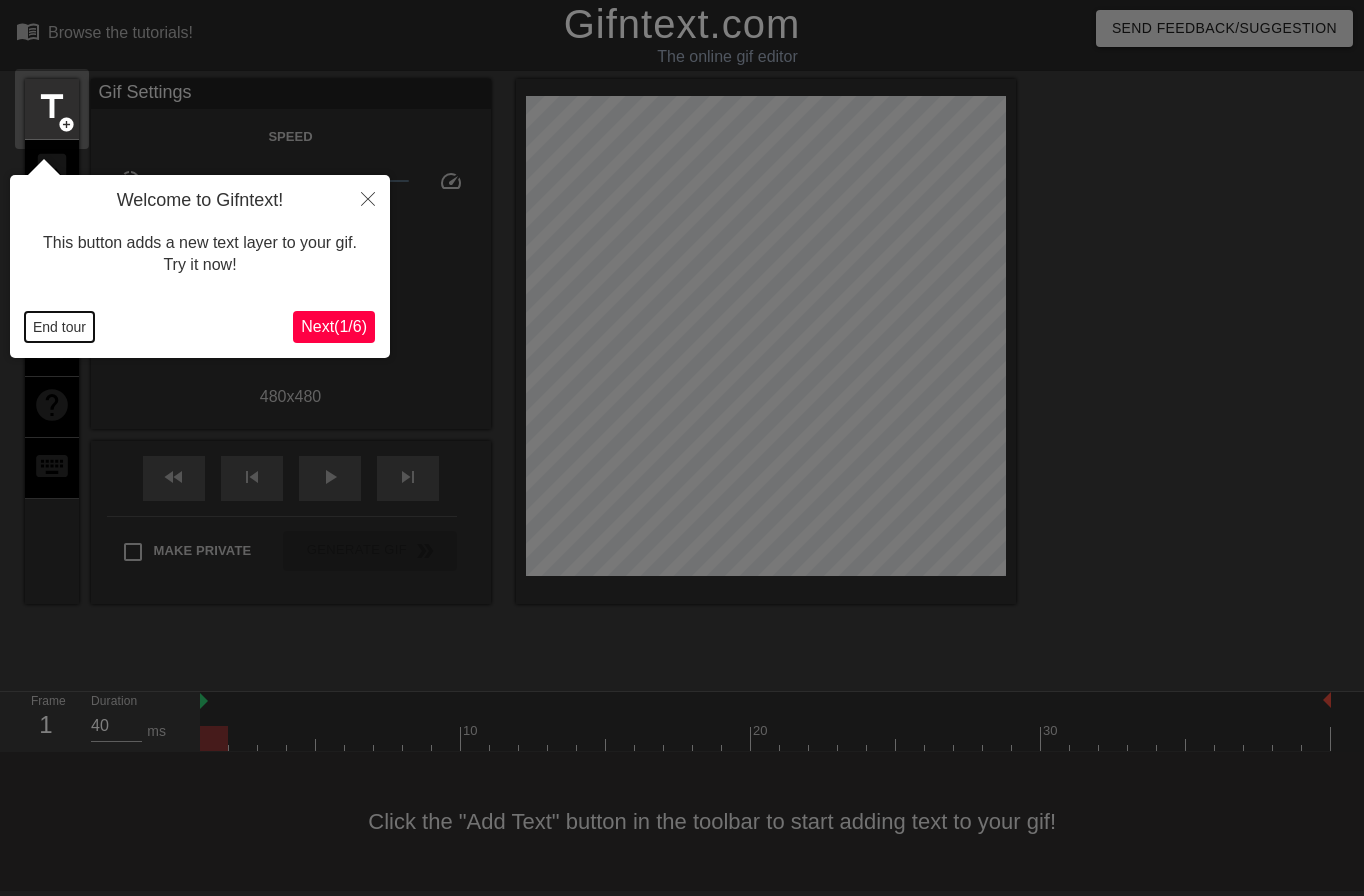 click on "End tour" at bounding box center (59, 327) 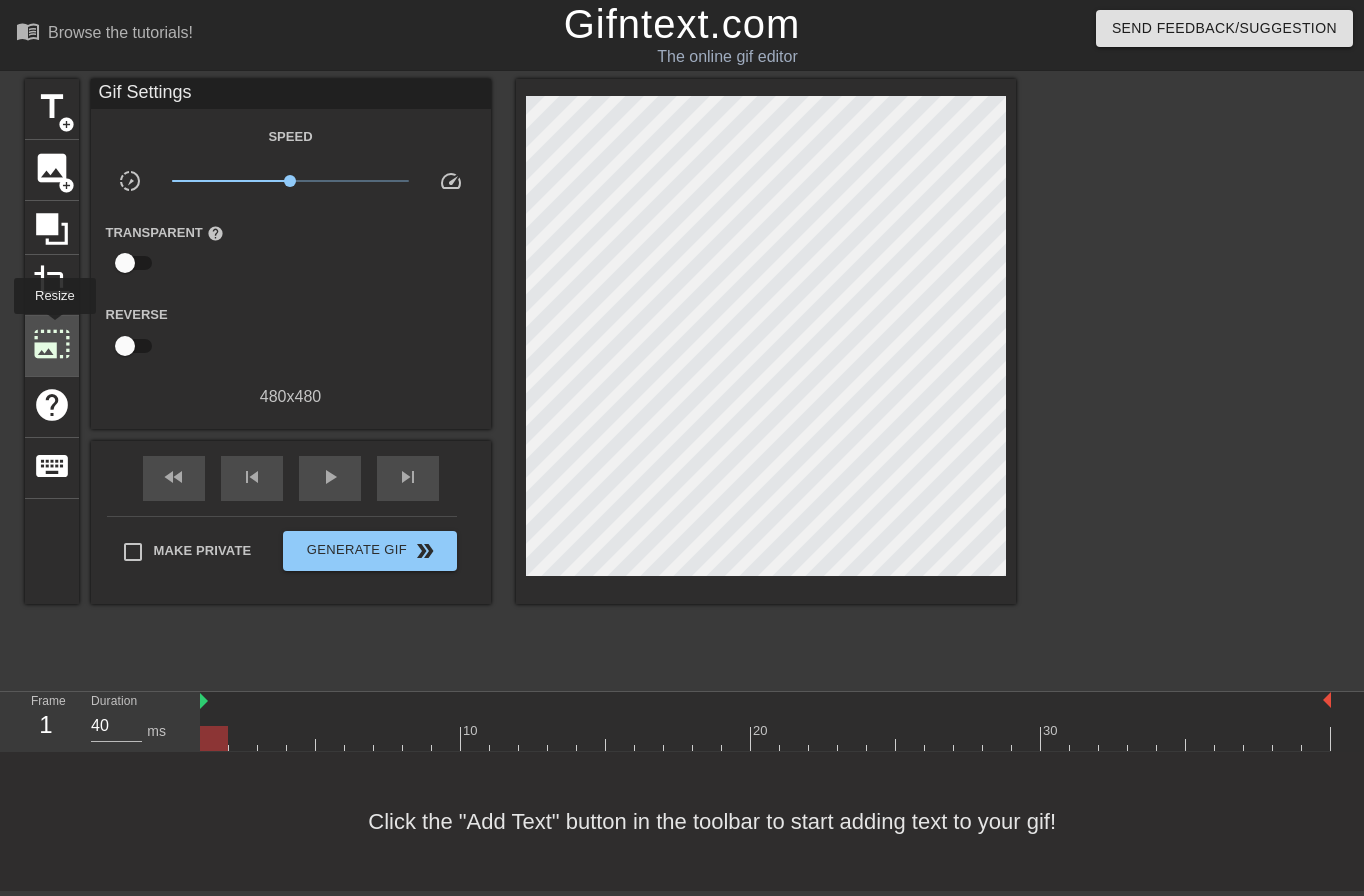 click on "photo_size_select_large" at bounding box center (52, 344) 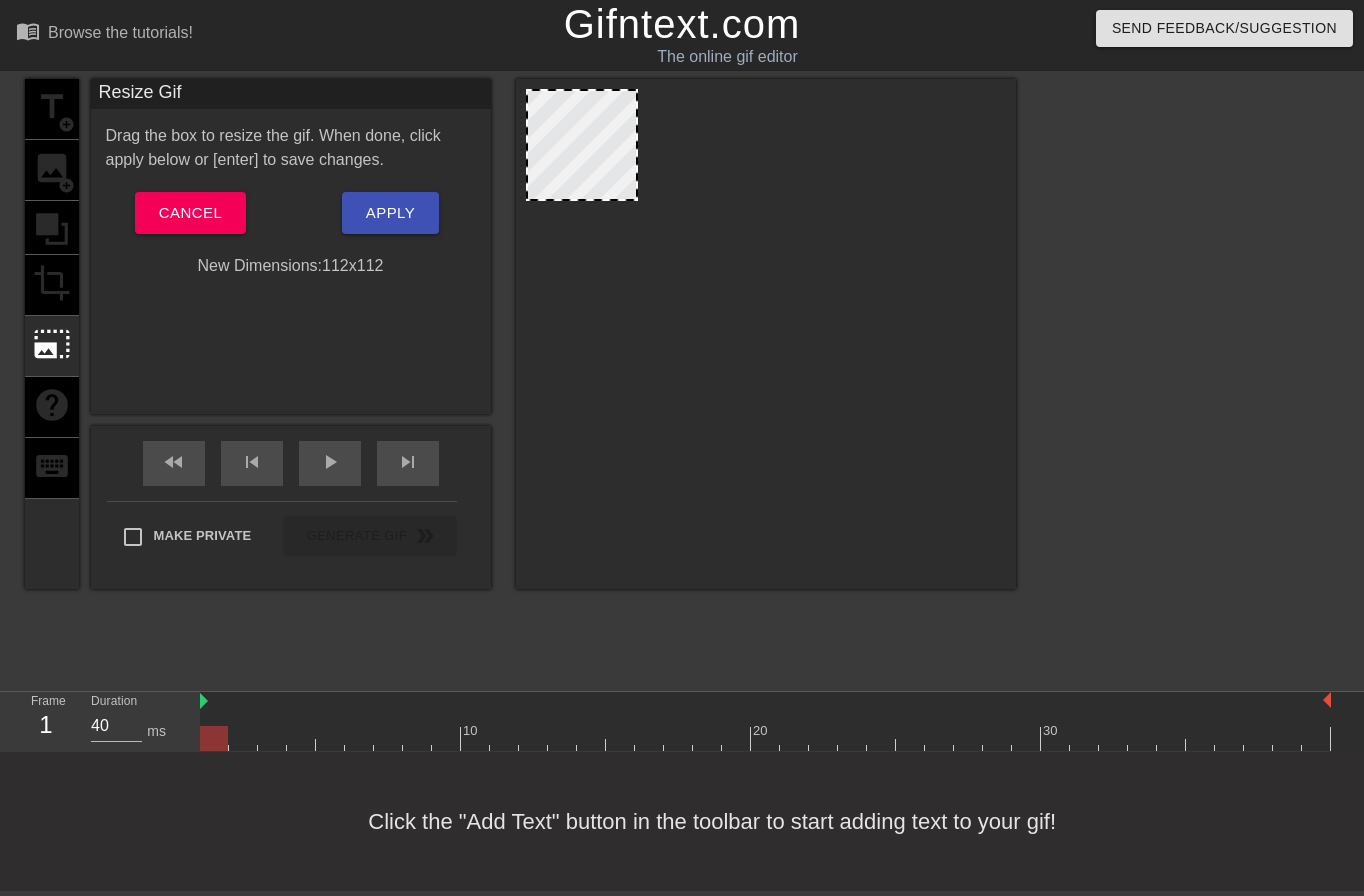 click at bounding box center (766, 329) 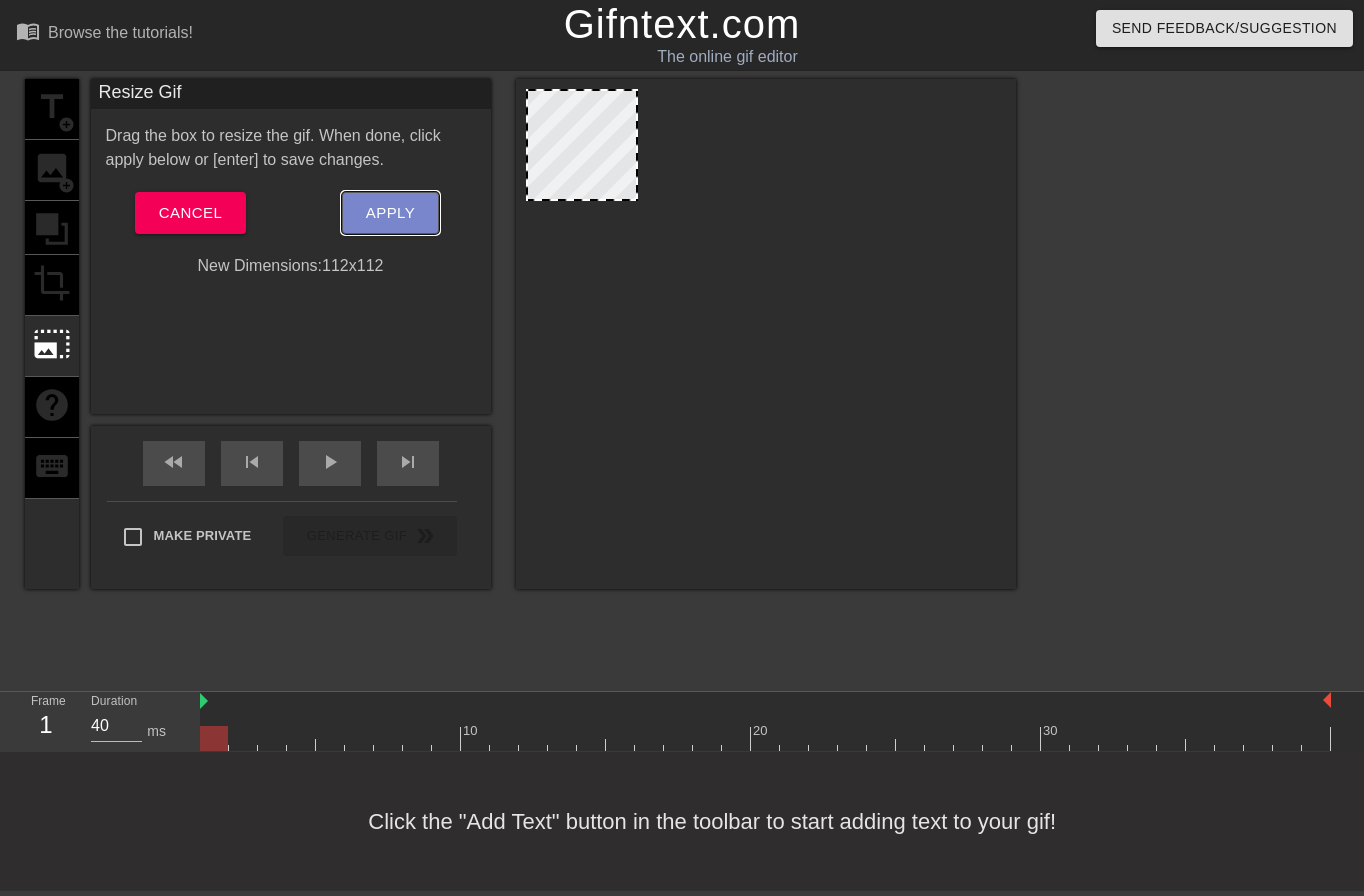 click on "Apply" at bounding box center (390, 213) 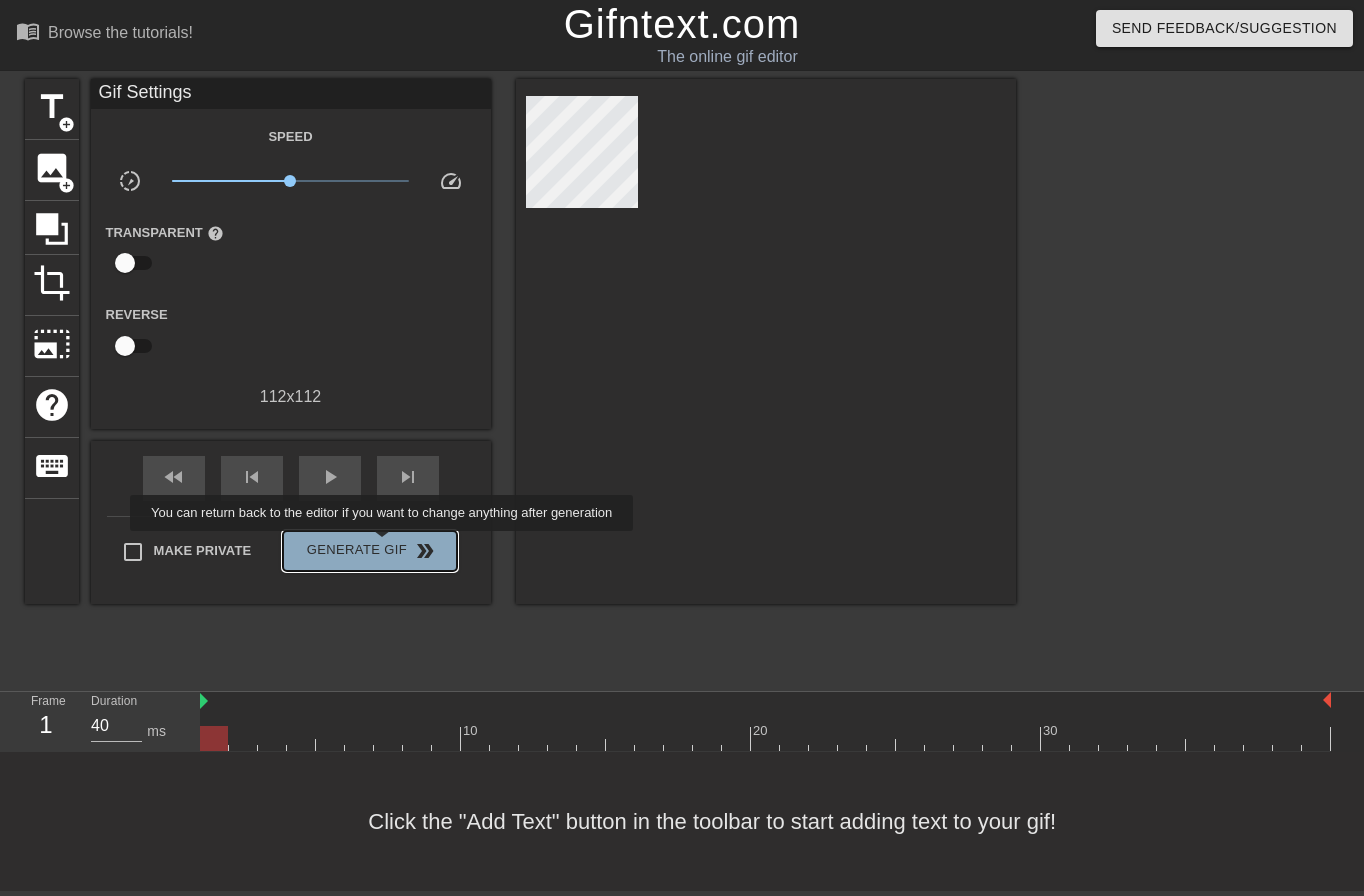 click on "Generate Gif double_arrow" at bounding box center [369, 551] 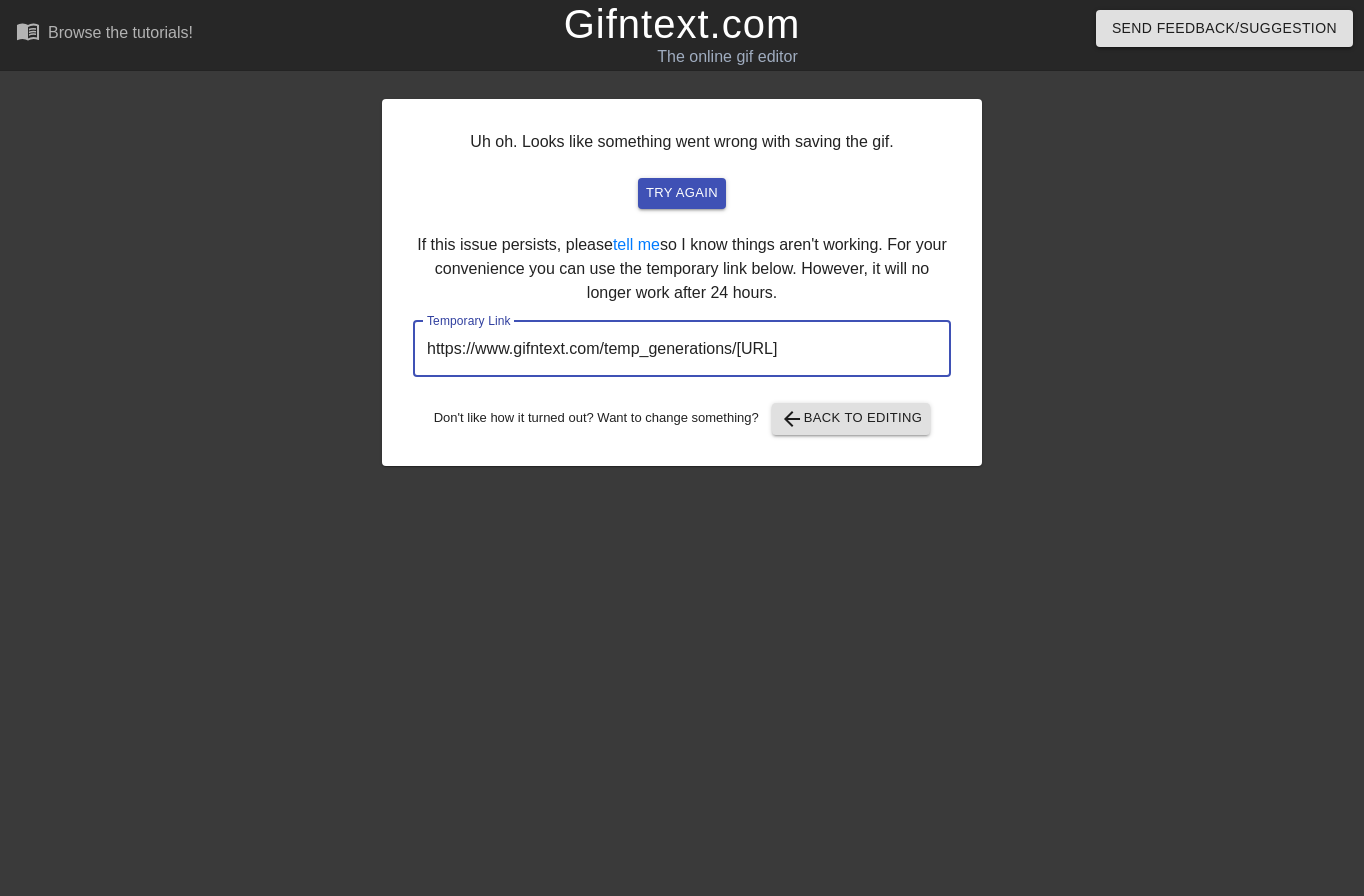 drag, startPoint x: 633, startPoint y: 343, endPoint x: 165, endPoint y: 352, distance: 468.08652 